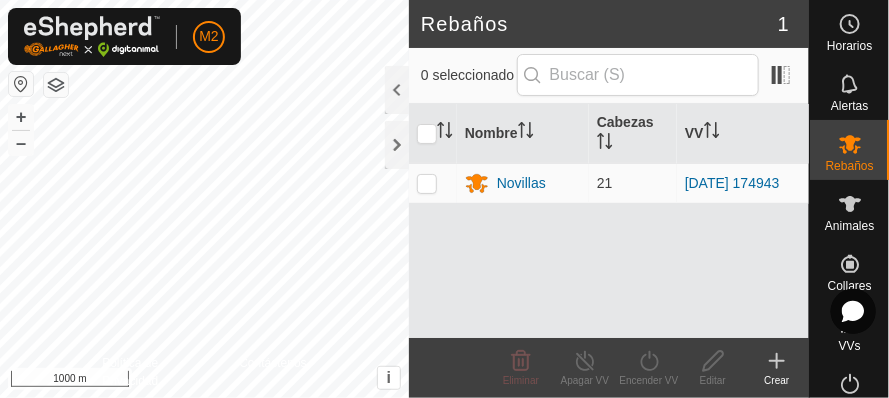 scroll, scrollTop: 0, scrollLeft: 0, axis: both 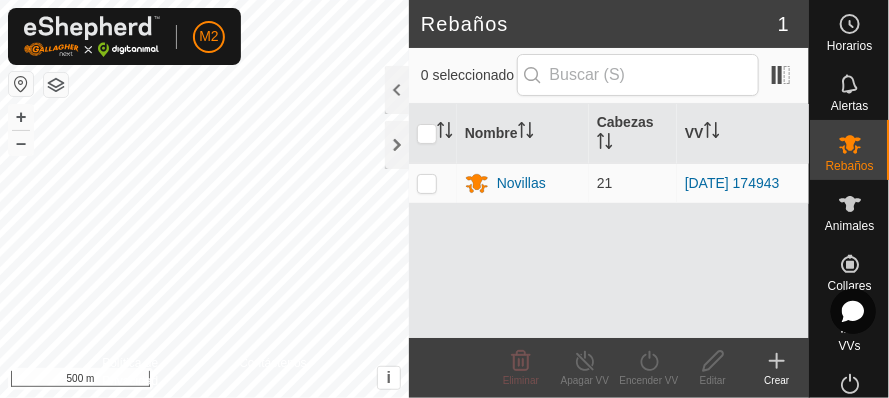 click at bounding box center (853, 311) 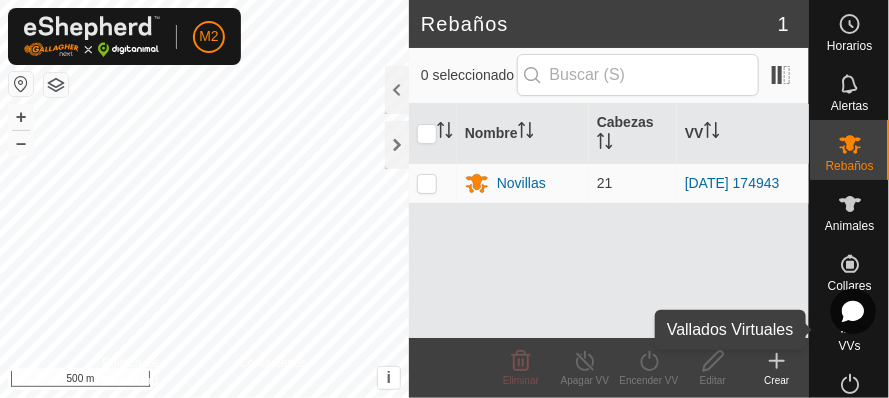 click on "VVs" at bounding box center [849, 330] 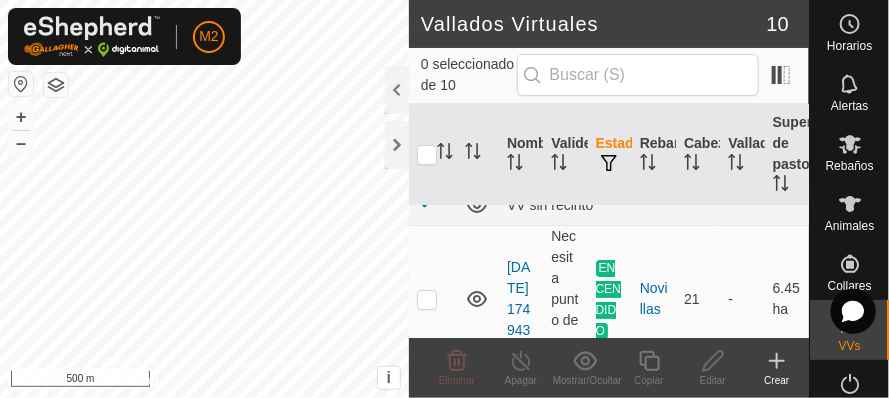 scroll, scrollTop: 88, scrollLeft: 0, axis: vertical 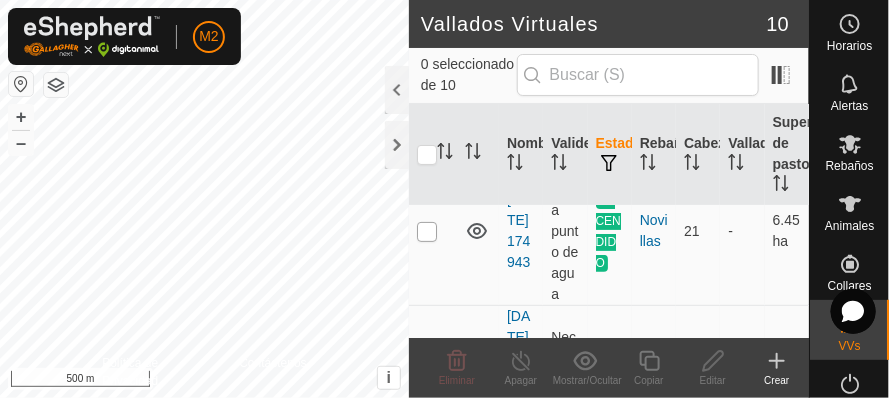 click at bounding box center (427, 232) 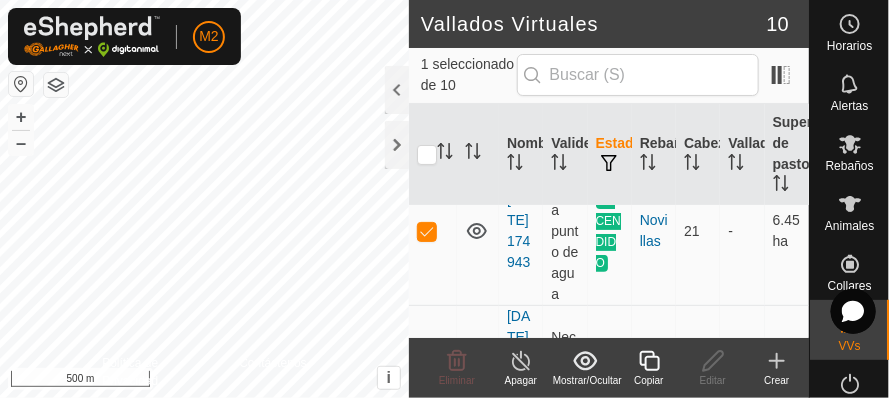 click 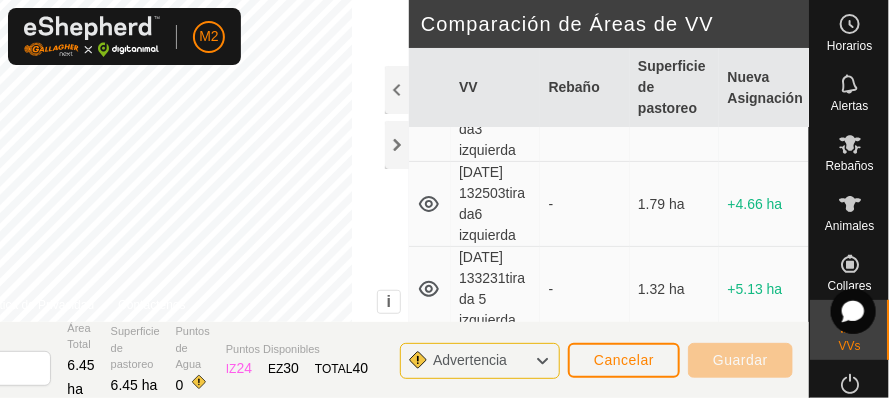 scroll, scrollTop: 0, scrollLeft: 0, axis: both 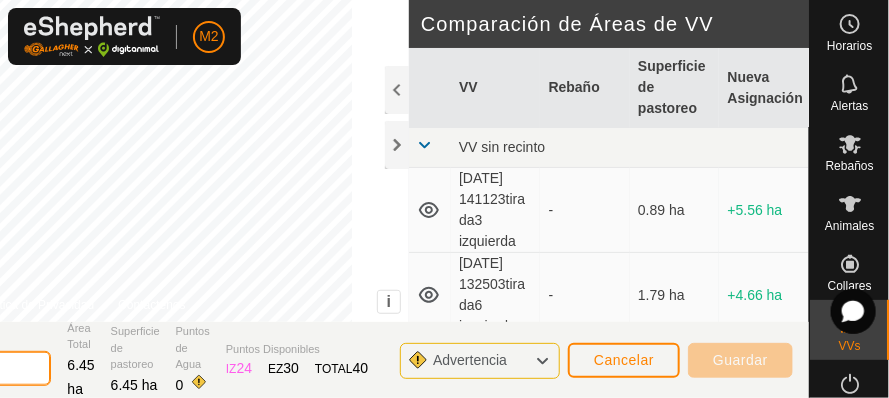 click on "[DATE] 162047" 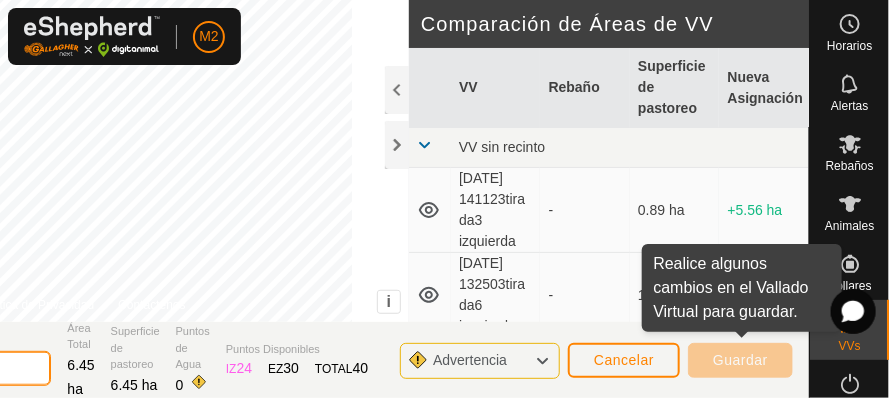 type on "[DATE] 162047reducido pivot 5" 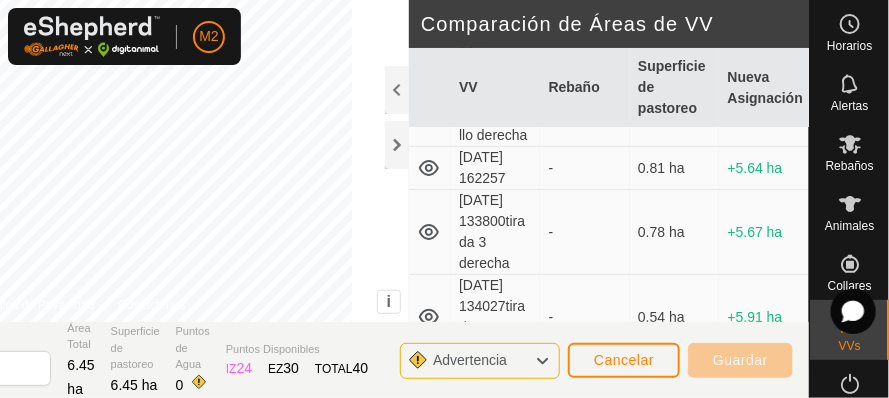 scroll, scrollTop: 0, scrollLeft: 0, axis: both 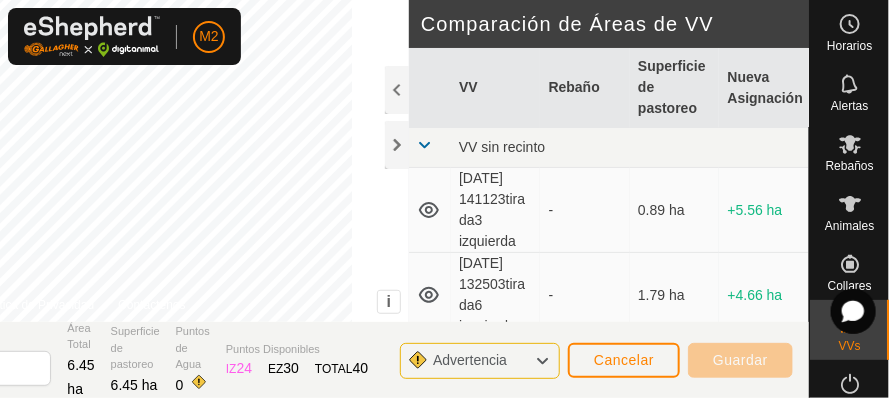 click 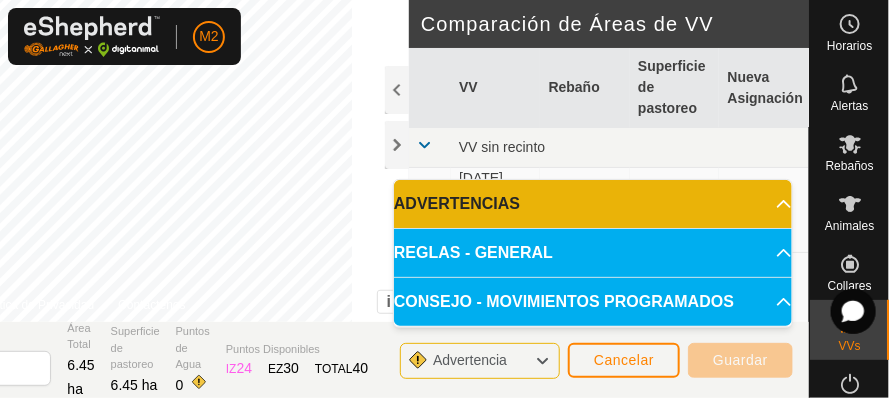 click 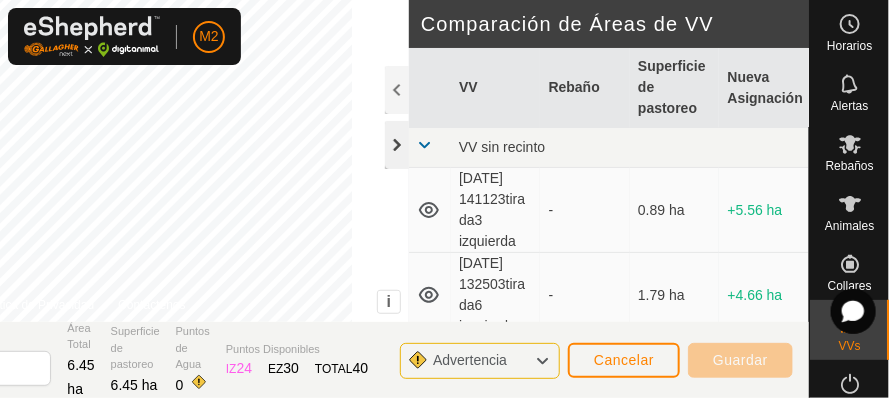 click 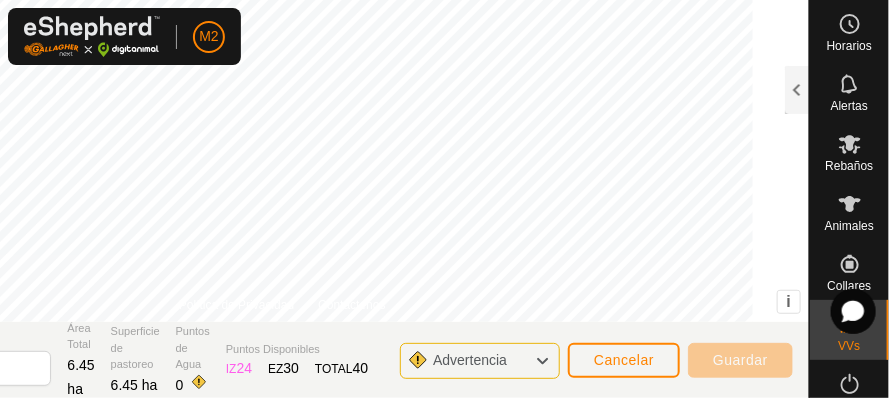 click 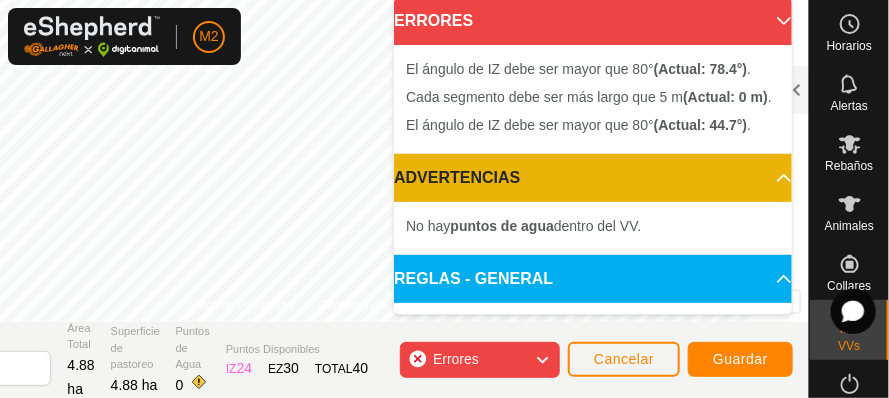 click on "ERRORES" at bounding box center (593, 21) 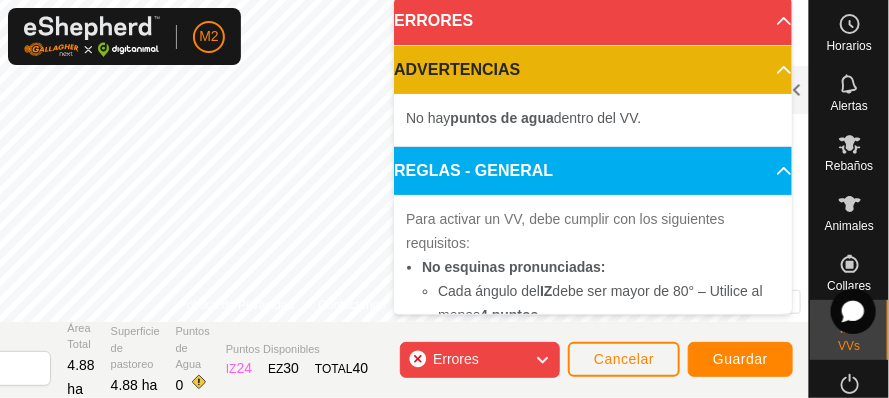 click on "ERRORES" at bounding box center (593, 21) 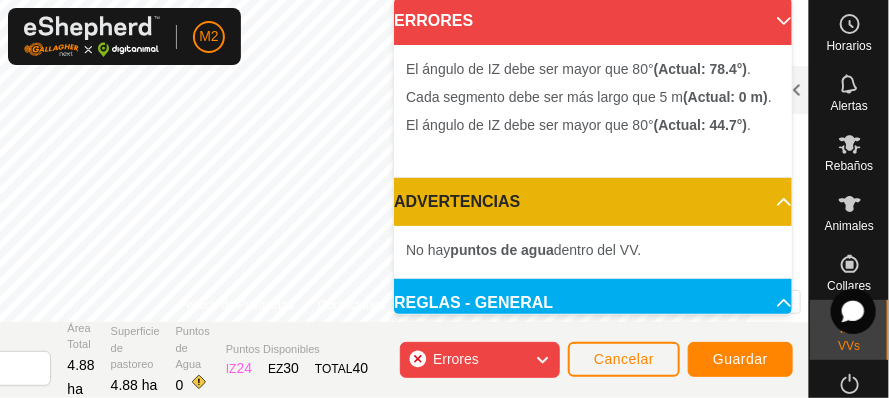 click at bounding box center [761, 21] 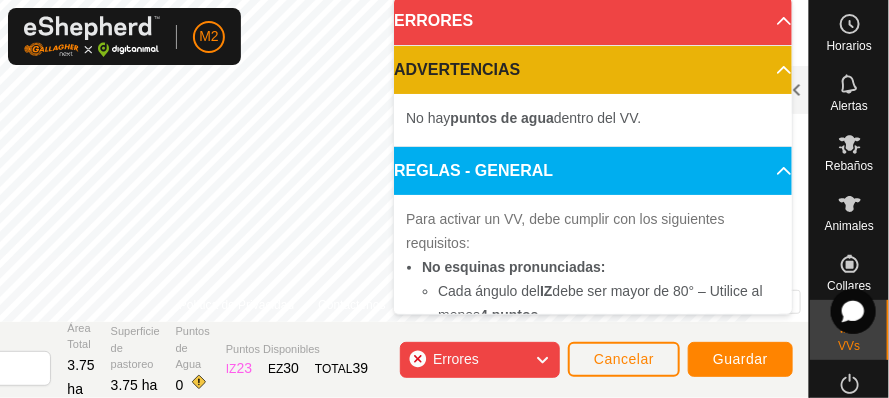 click 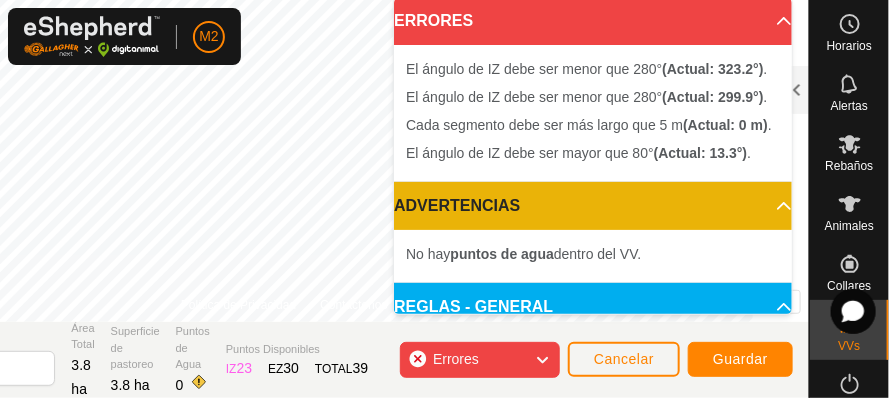 click 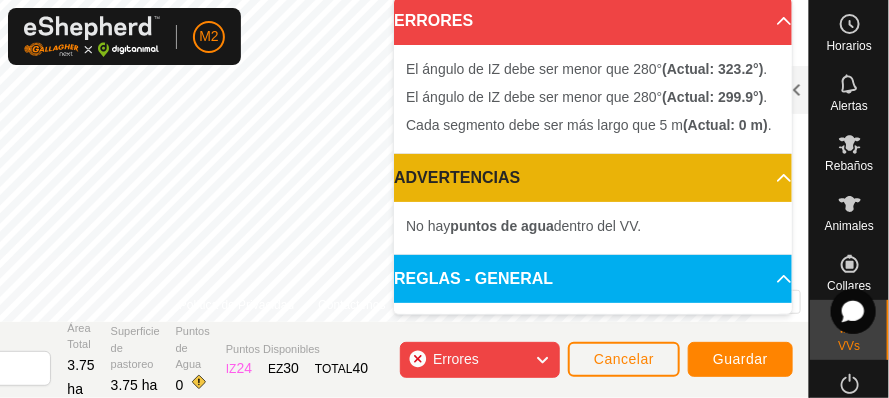 click on "ERRORES" at bounding box center (593, 21) 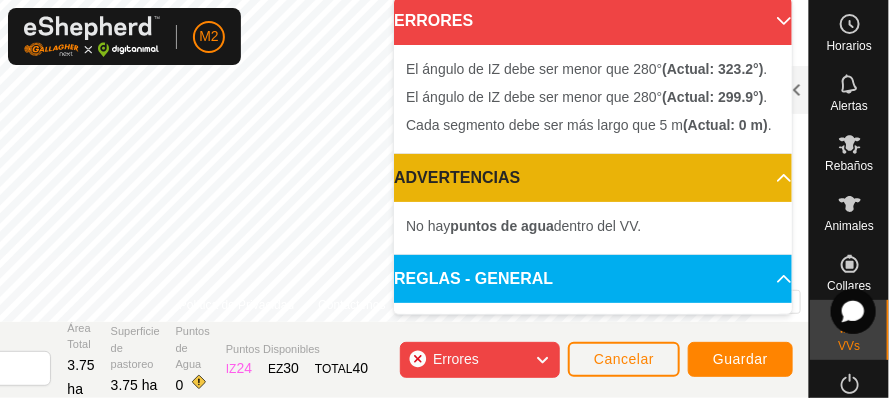 click on "Errores" 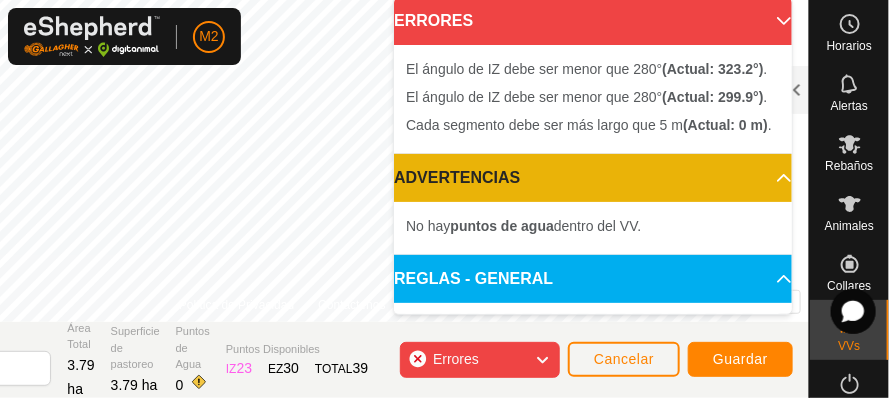 click 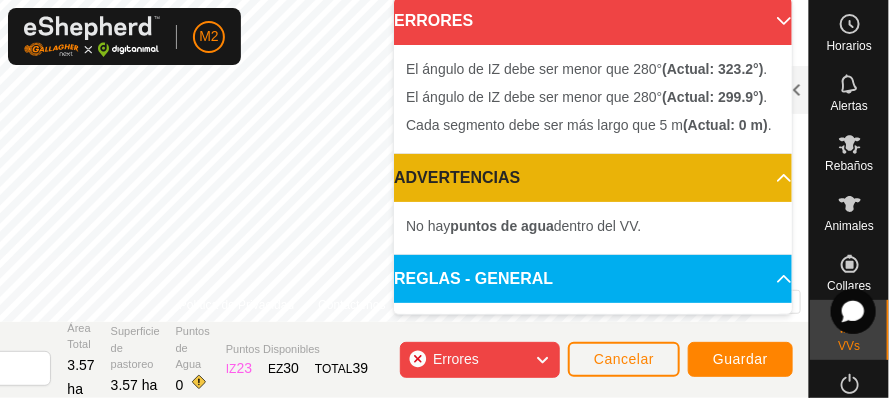 click on "ERRORES" at bounding box center (593, 21) 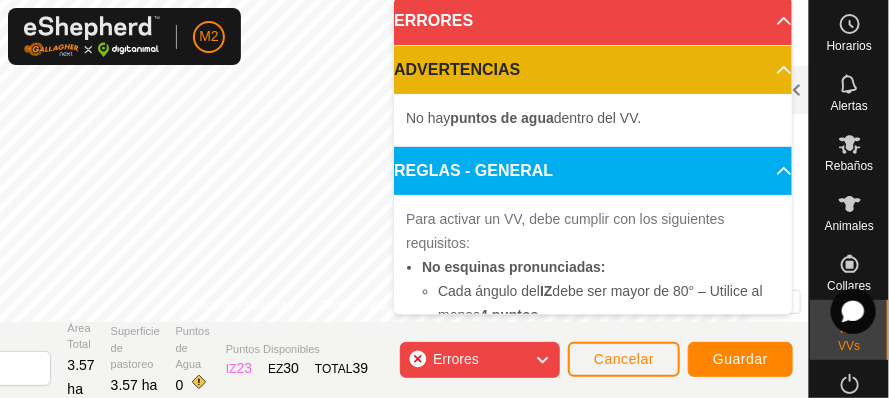 click 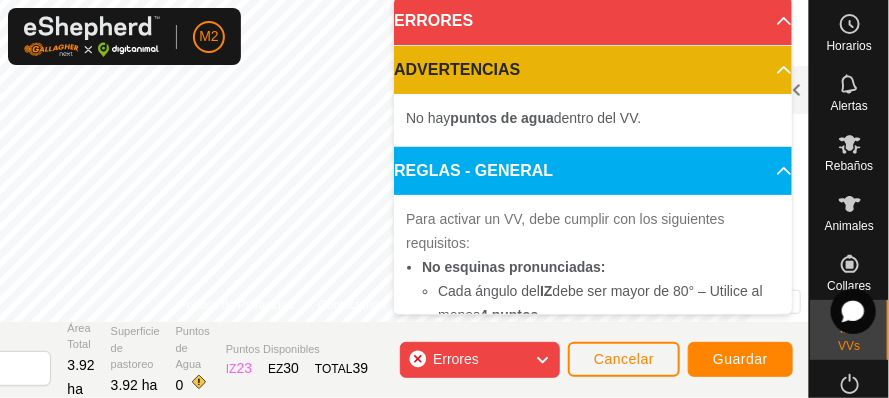 click on "ERRORES" at bounding box center (593, 21) 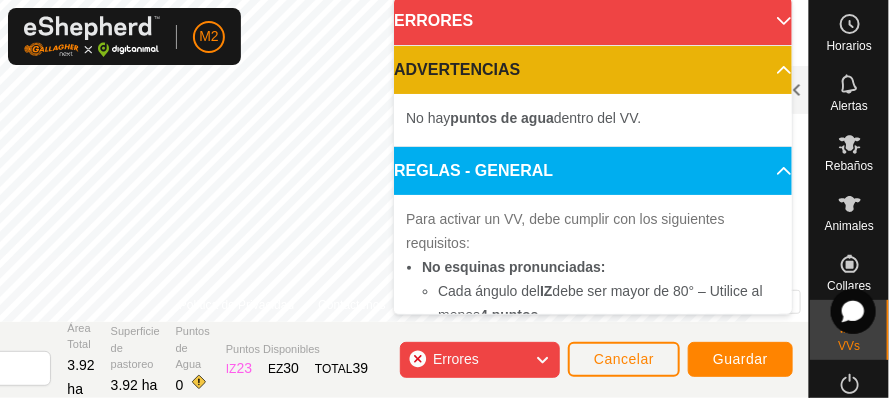 click 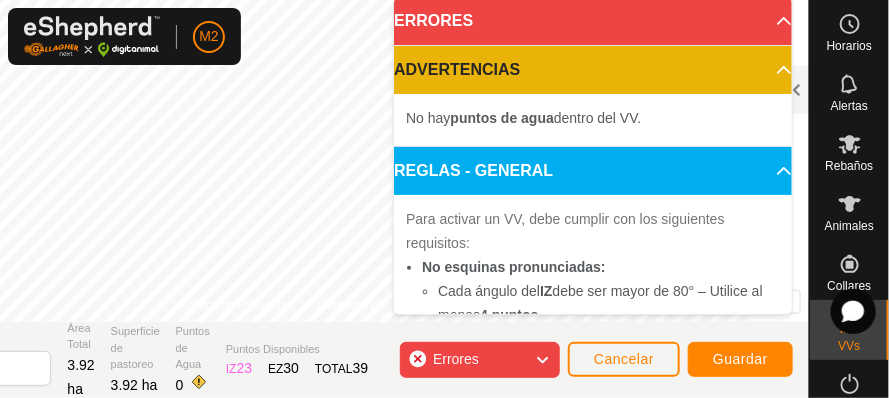 click on "ERRORES" at bounding box center [593, 21] 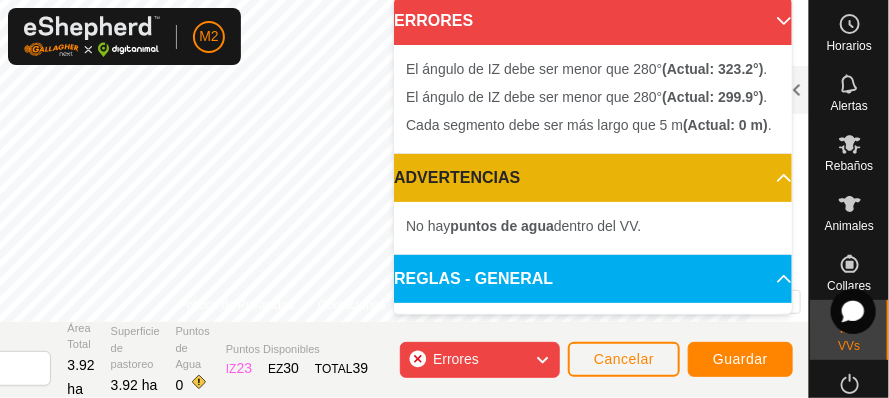 click 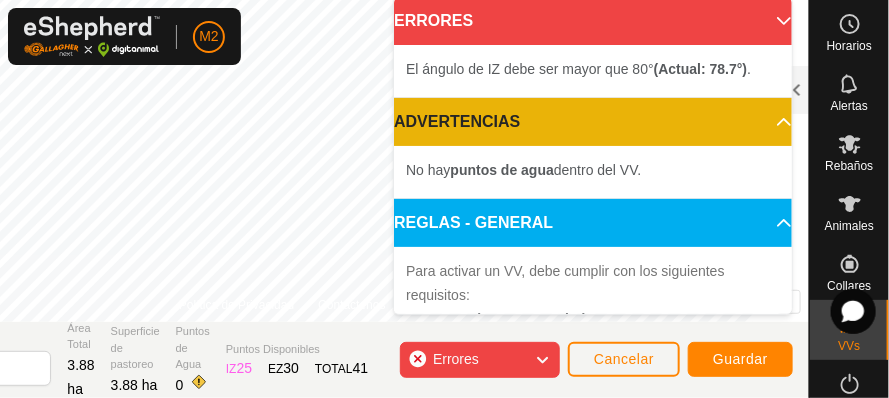 click 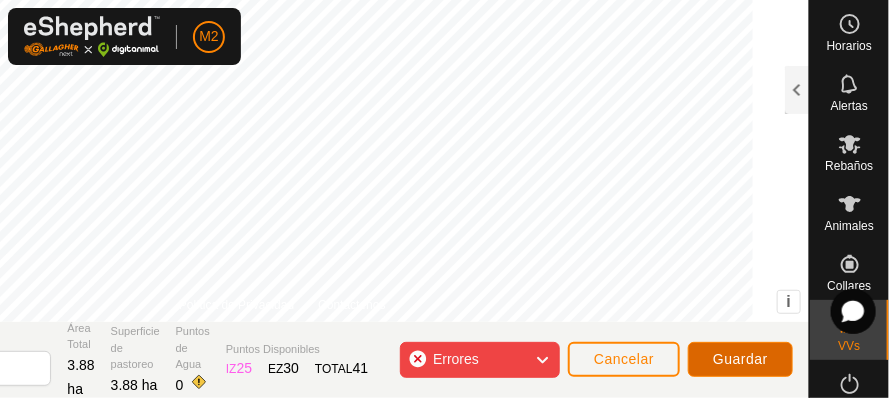click on "Guardar" 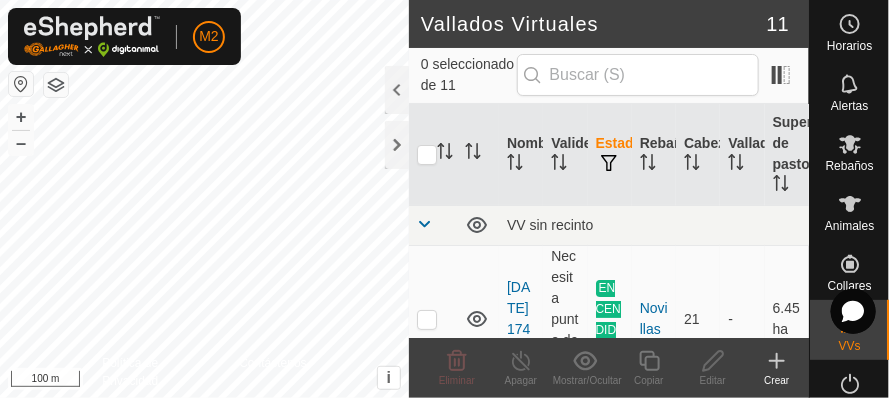 checkbox on "true" 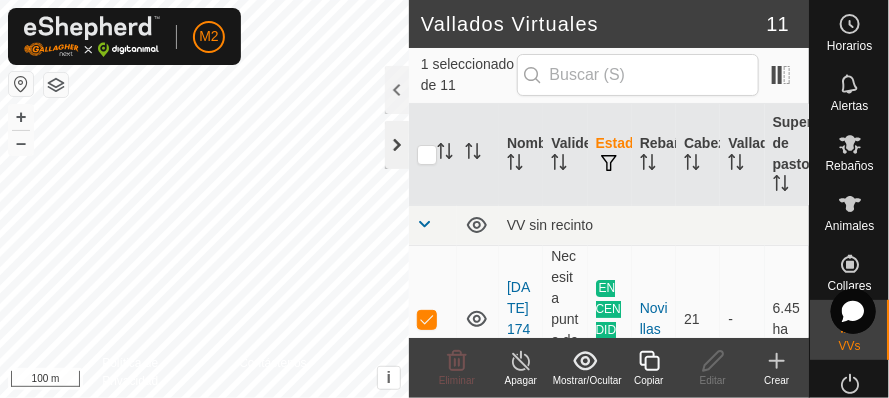 click 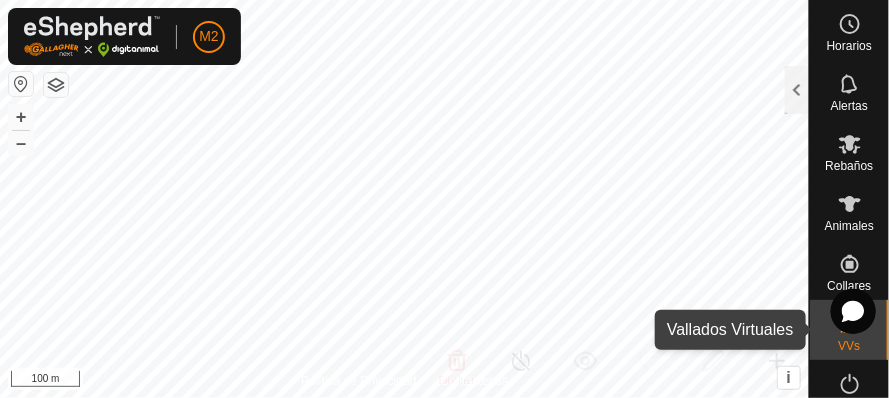 click at bounding box center [850, 324] 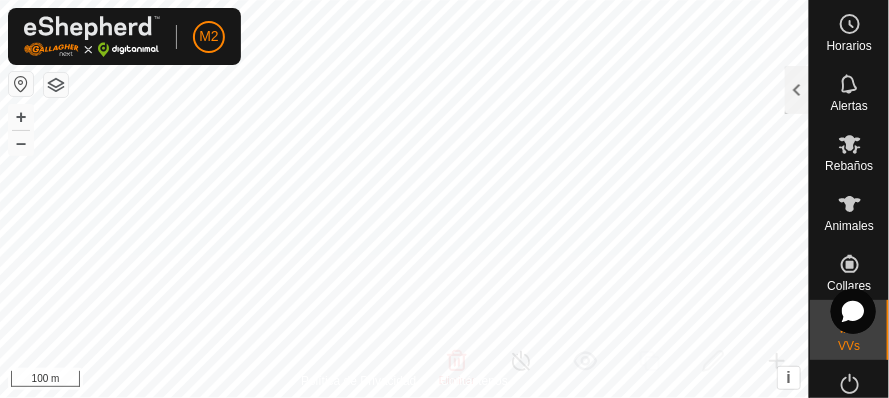 click at bounding box center [850, 324] 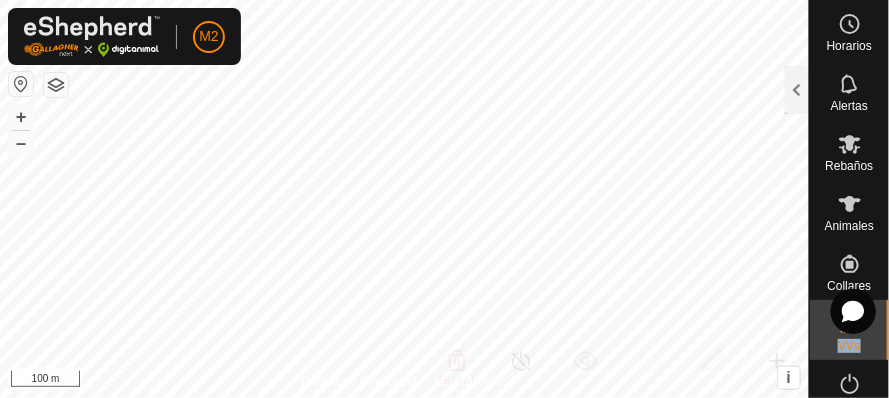 click at bounding box center (850, 324) 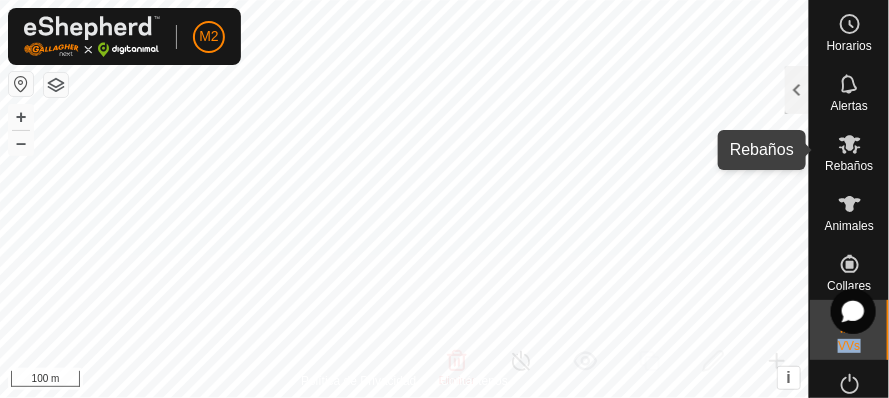 click 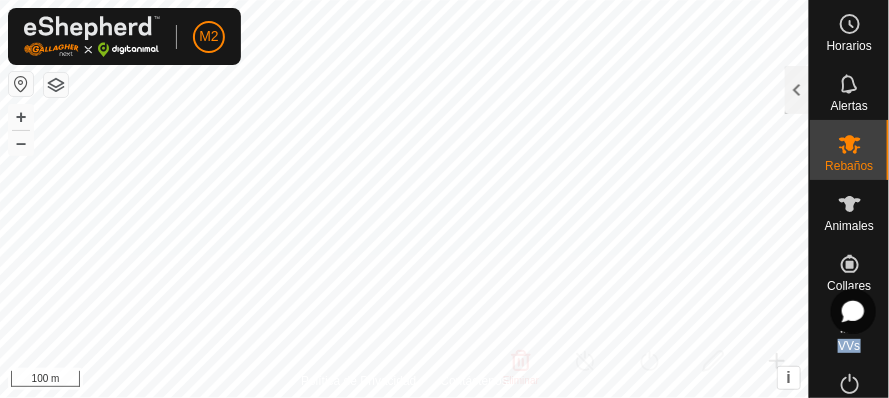 click 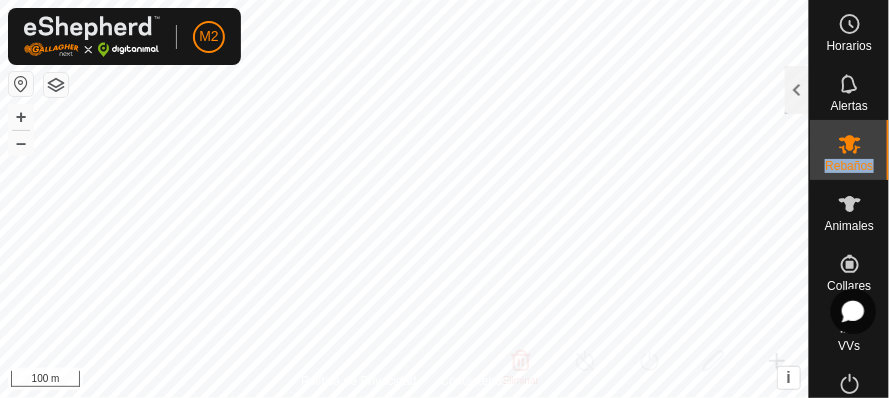 click 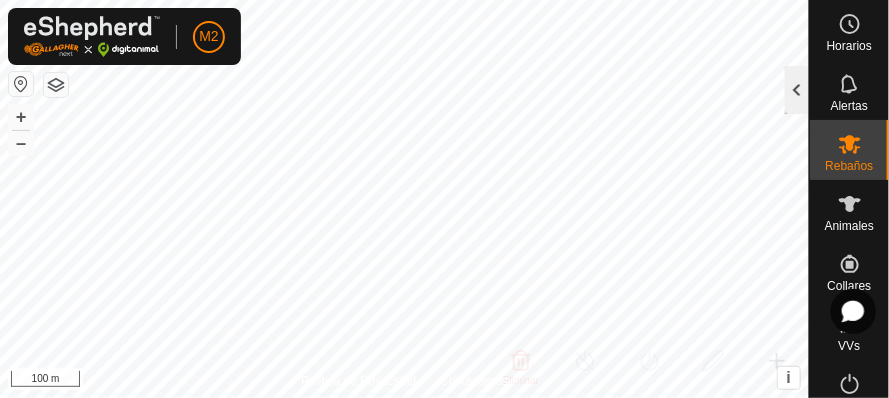 click 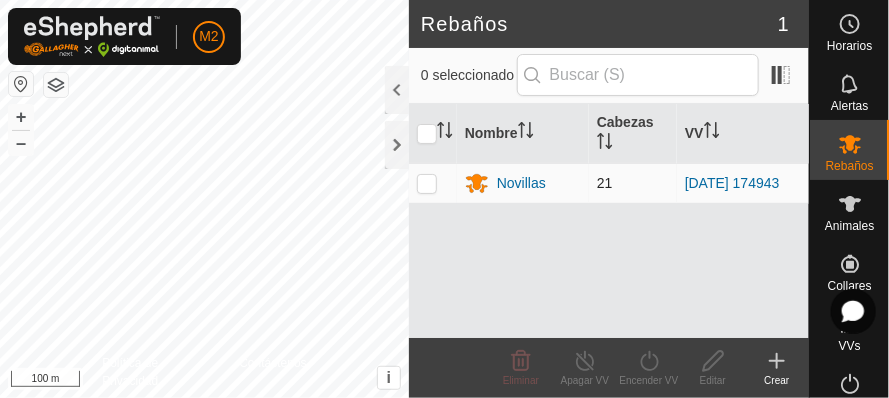 click at bounding box center [427, 183] 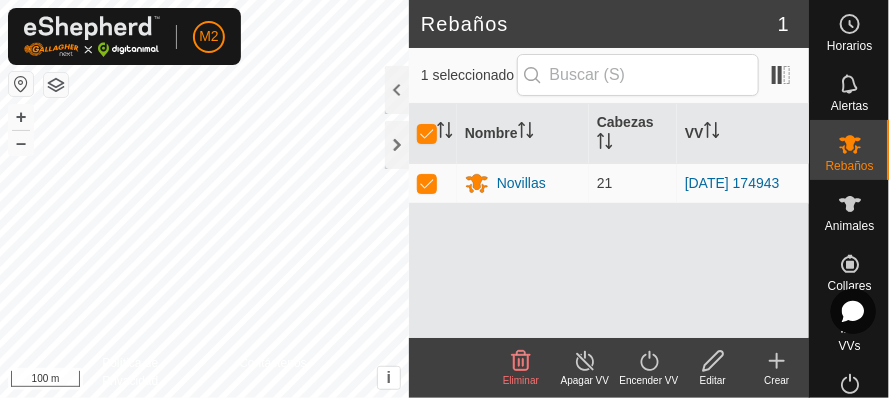 click 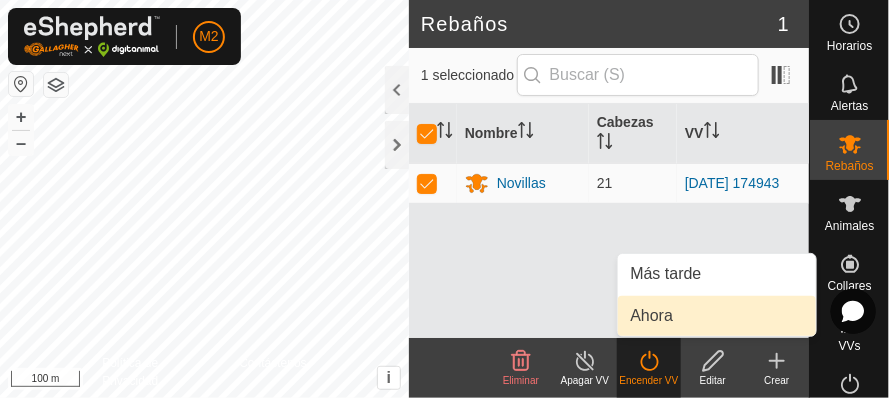 click on "Ahora" at bounding box center (717, 316) 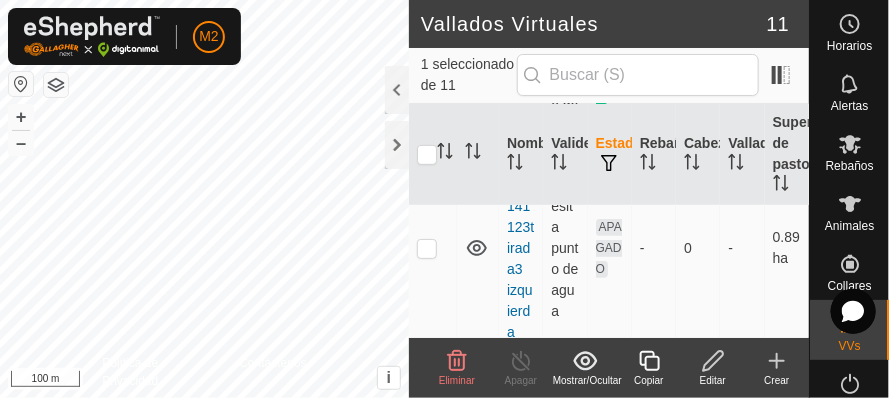 scroll, scrollTop: 0, scrollLeft: 0, axis: both 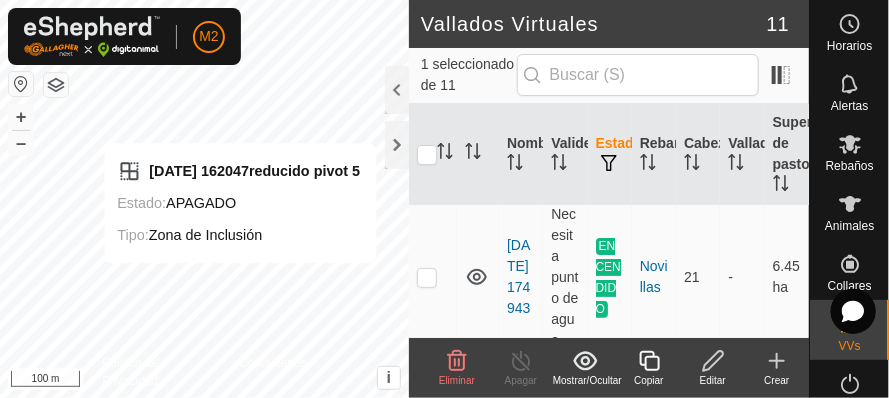 checkbox on "true" 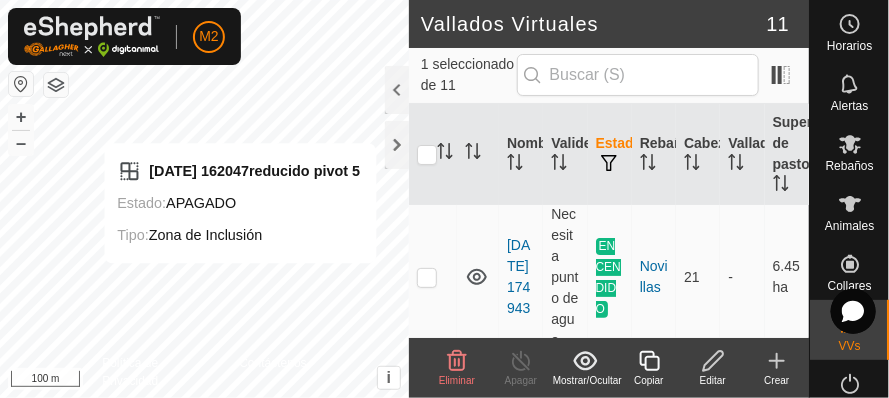 checkbox on "false" 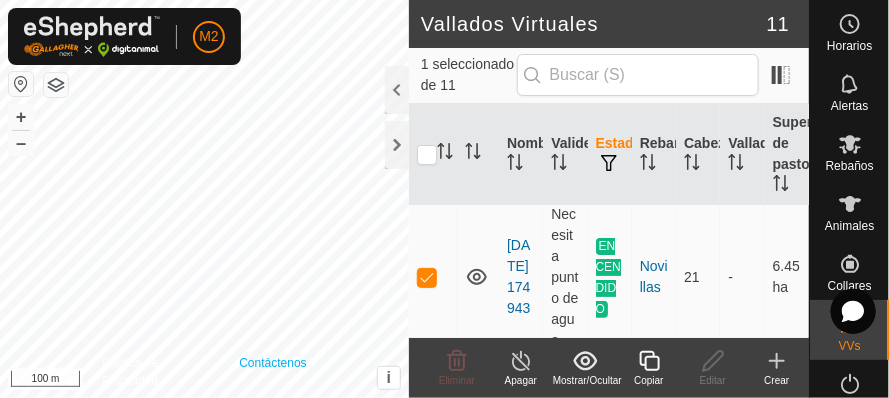 click on "Contáctenos" at bounding box center (272, 372) 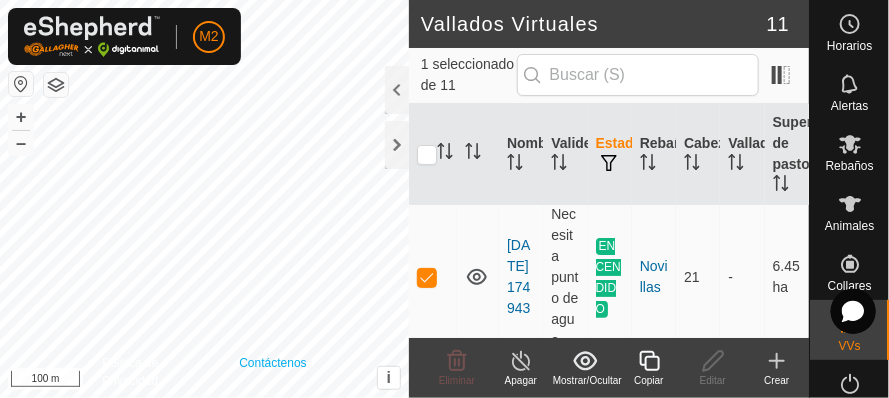 checkbox on "false" 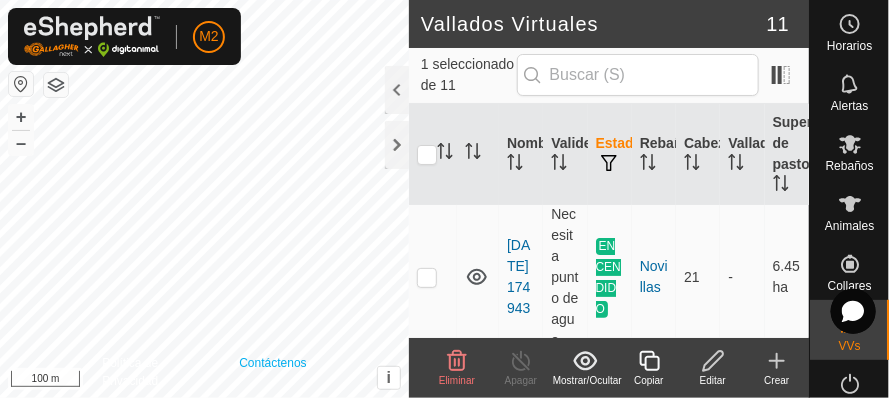 checkbox on "true" 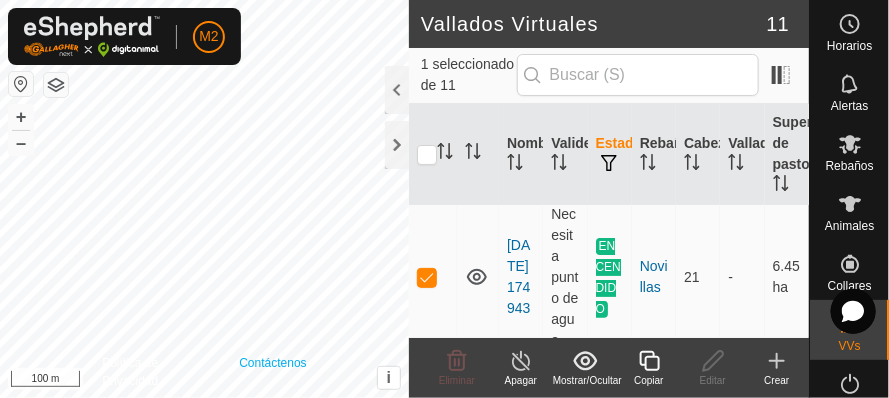 checkbox on "true" 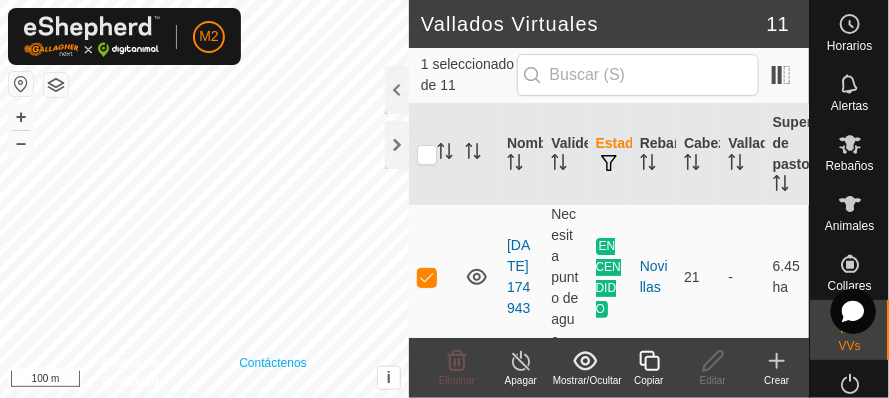checkbox on "false" 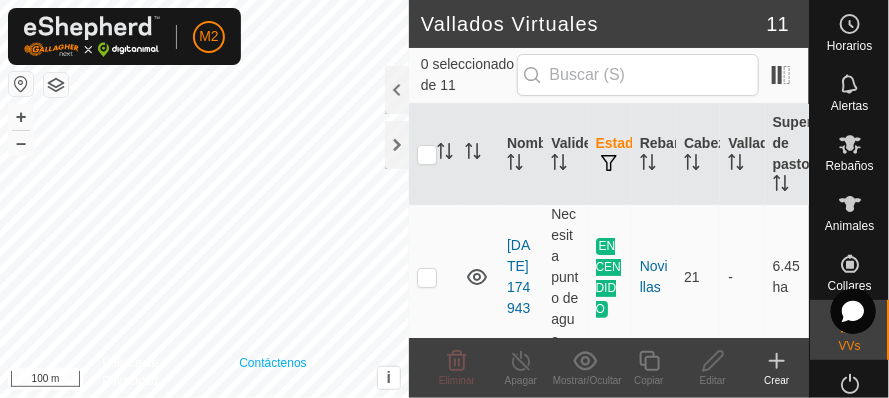 checkbox on "true" 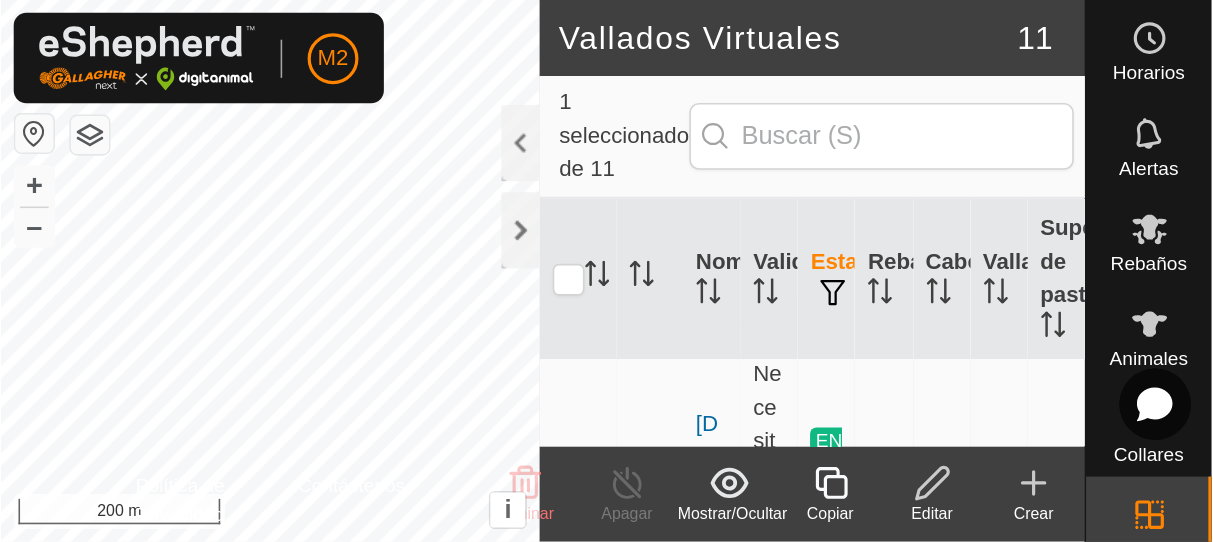 scroll, scrollTop: 41, scrollLeft: 0, axis: vertical 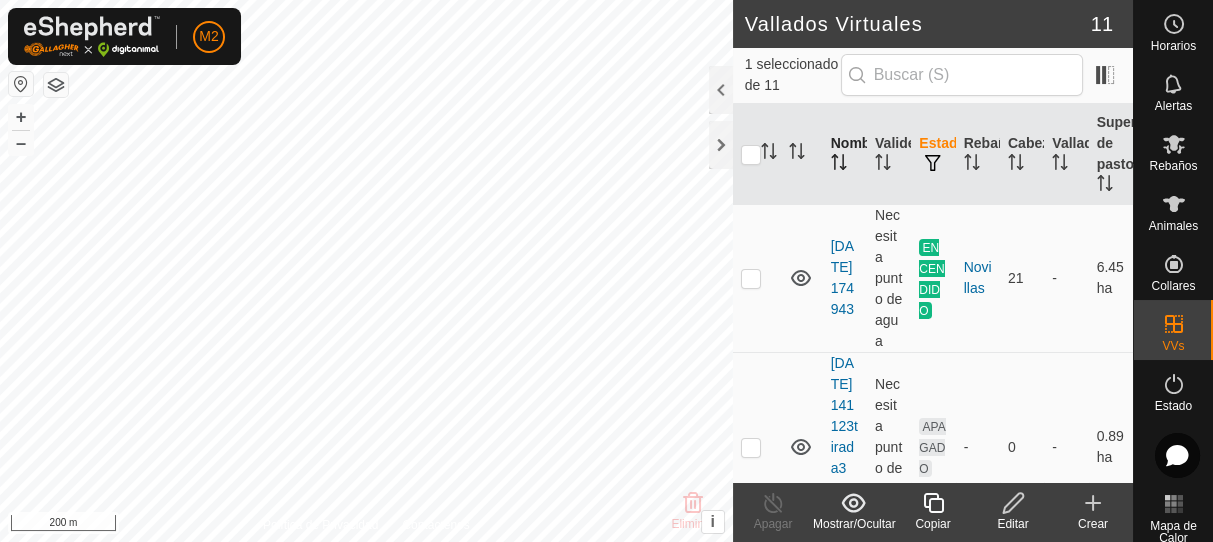 click on "Nombre" at bounding box center (845, 155) 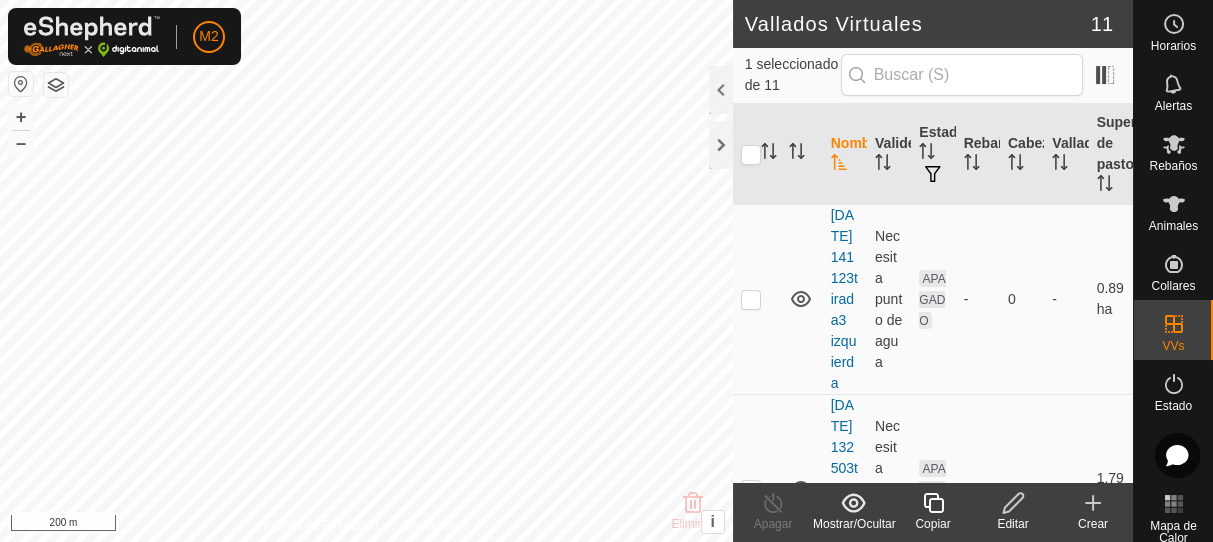 scroll, scrollTop: 0, scrollLeft: 0, axis: both 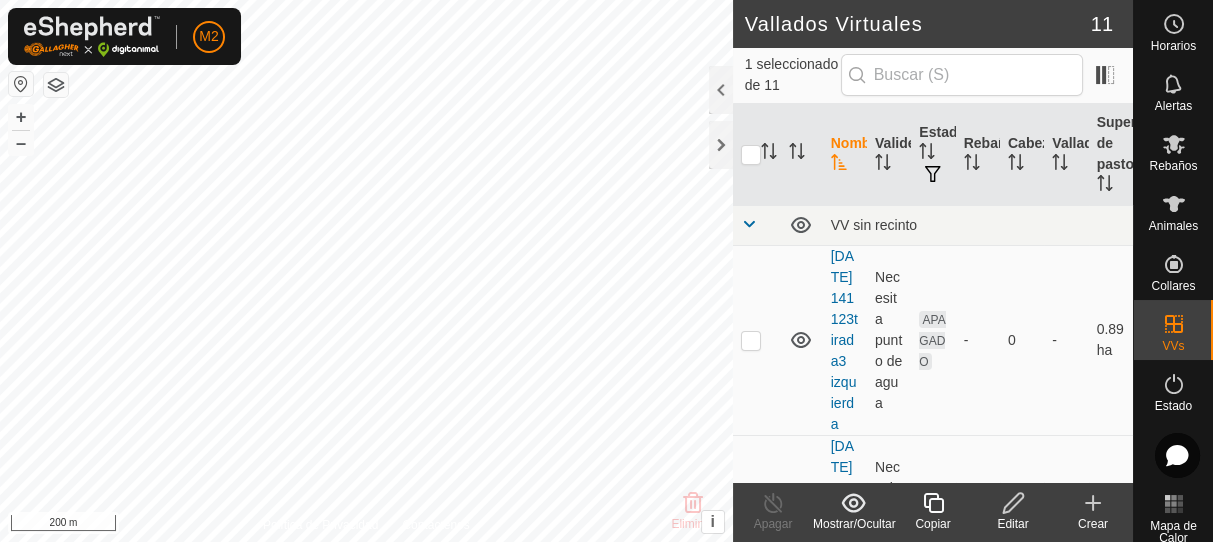 click on "Nombre" at bounding box center [845, 155] 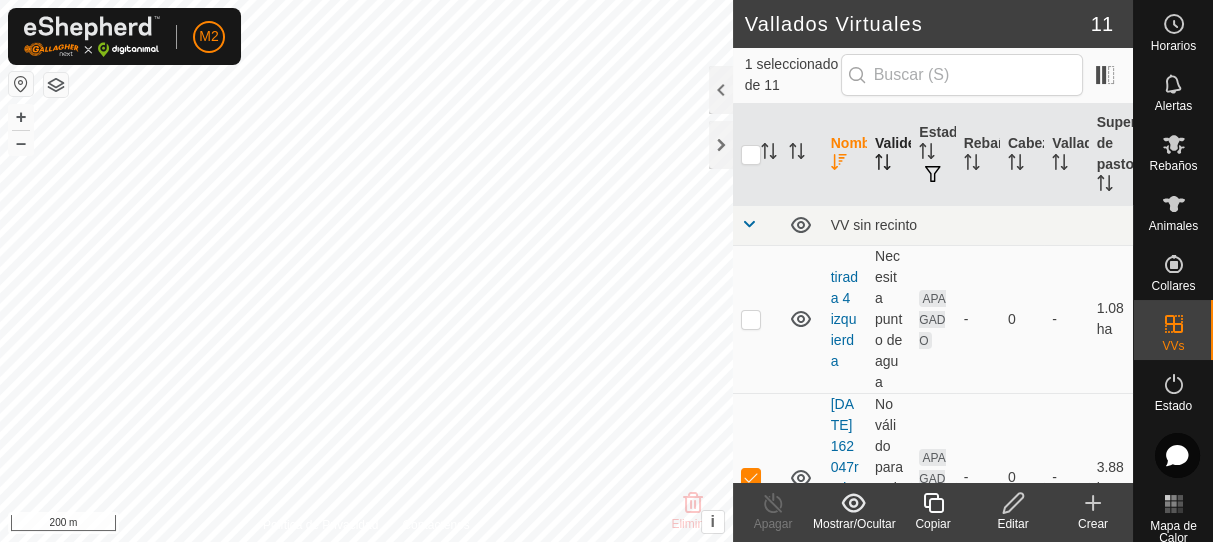 click on "Validez" at bounding box center (889, 155) 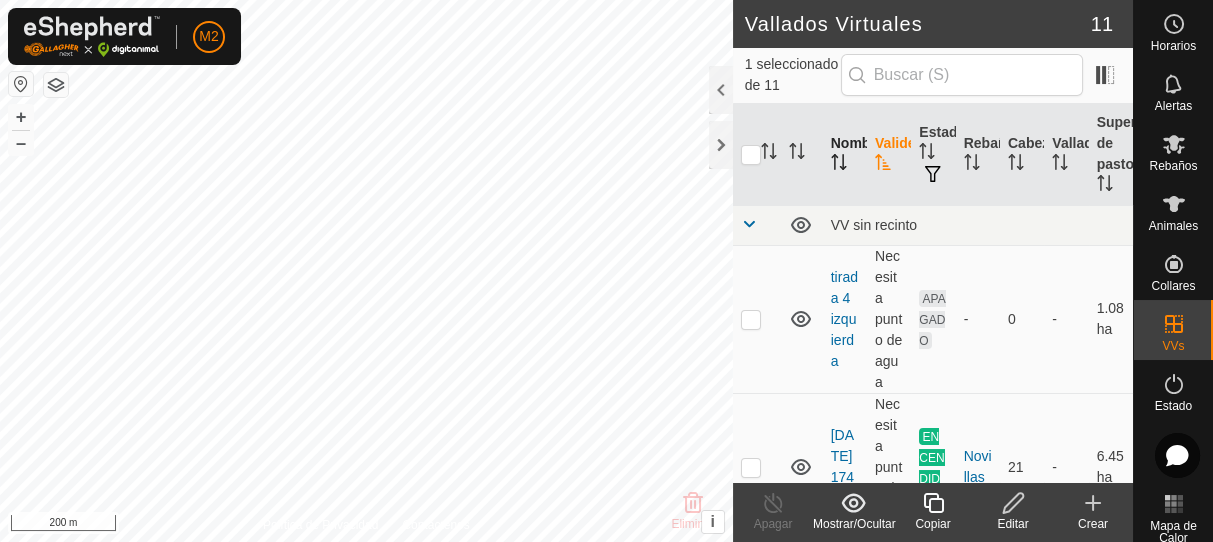 click on "Nombre" at bounding box center [845, 155] 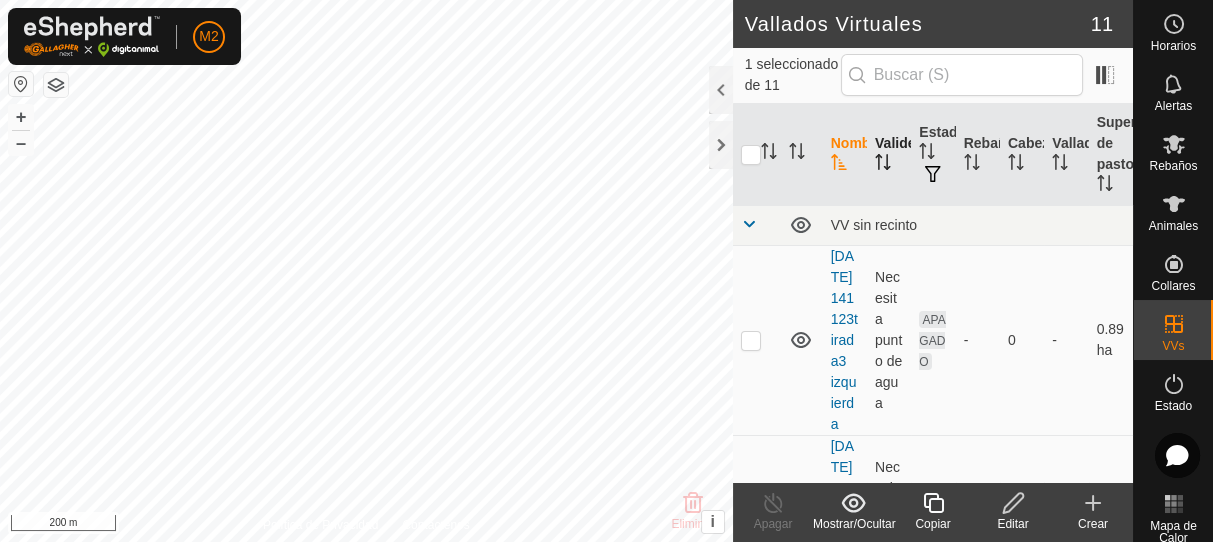 click on "Validez" at bounding box center (889, 155) 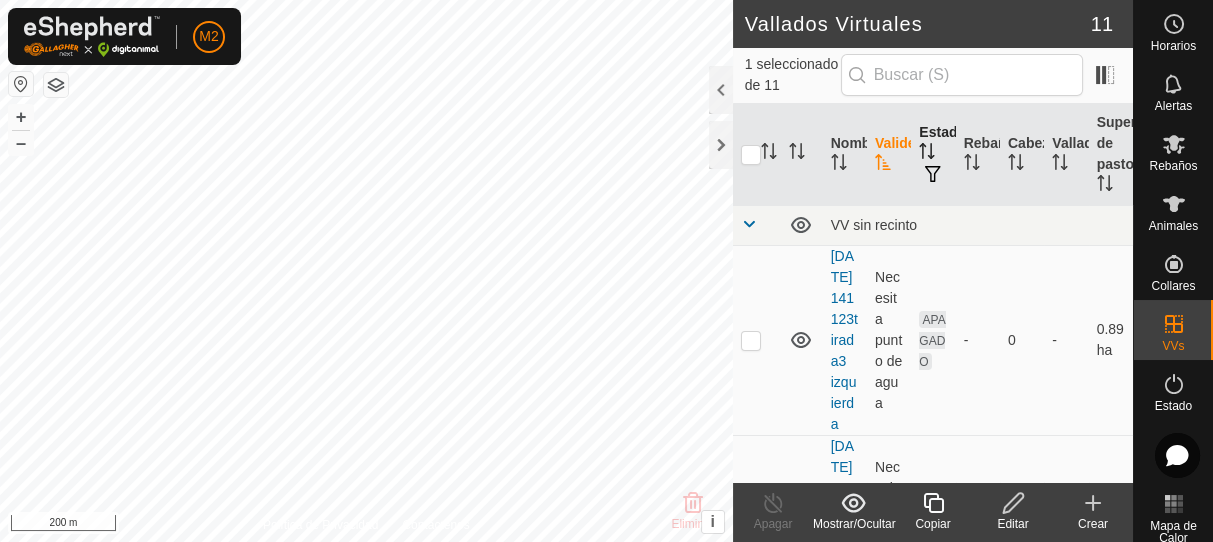 click on "Estado" at bounding box center (933, 155) 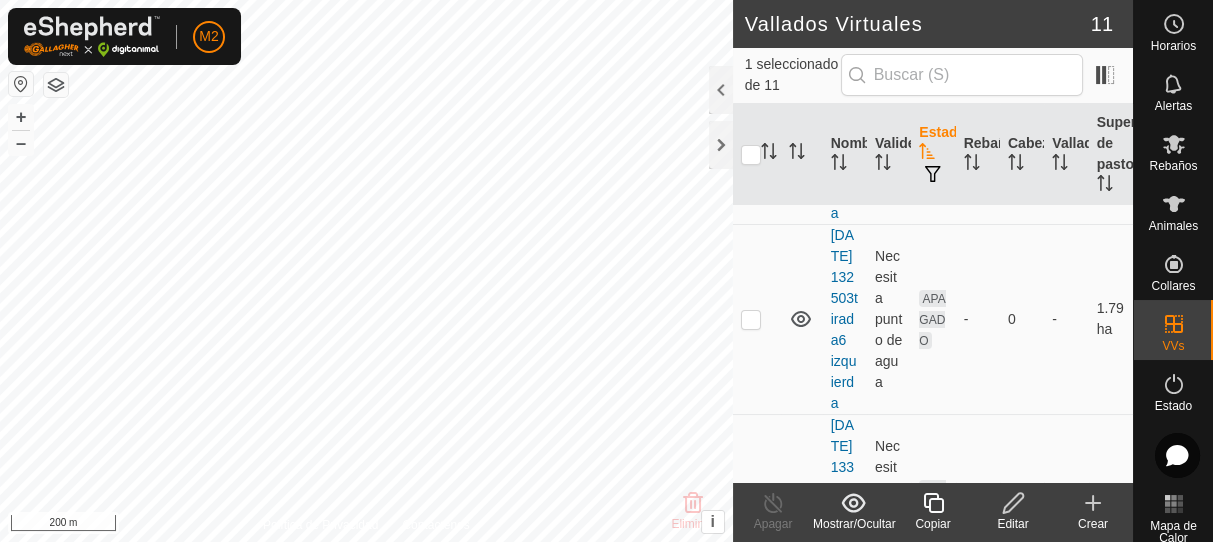 scroll, scrollTop: 0, scrollLeft: 0, axis: both 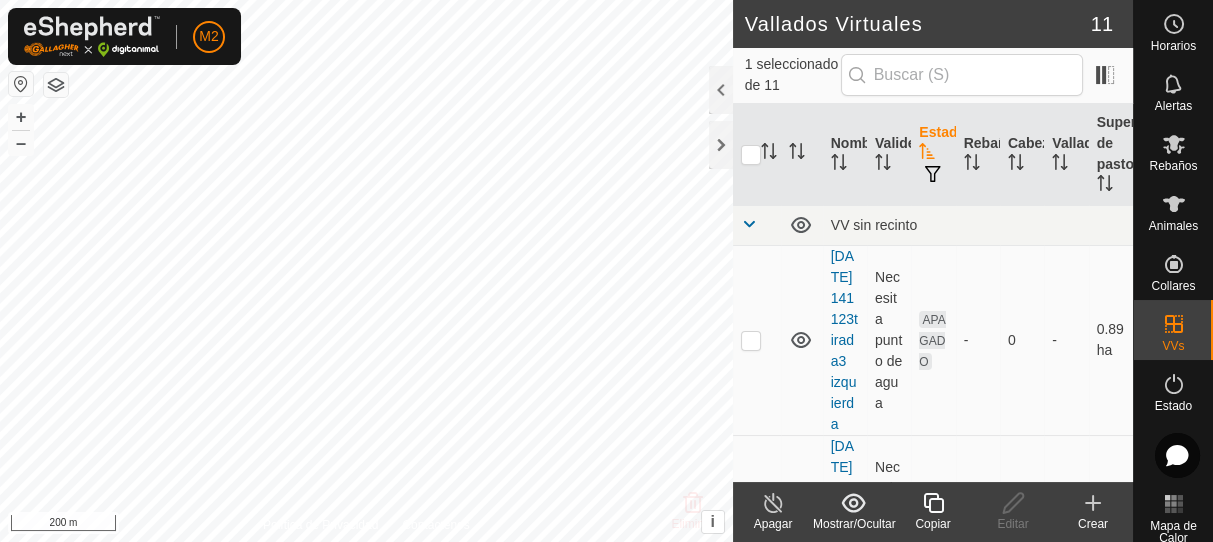 checkbox on "true" 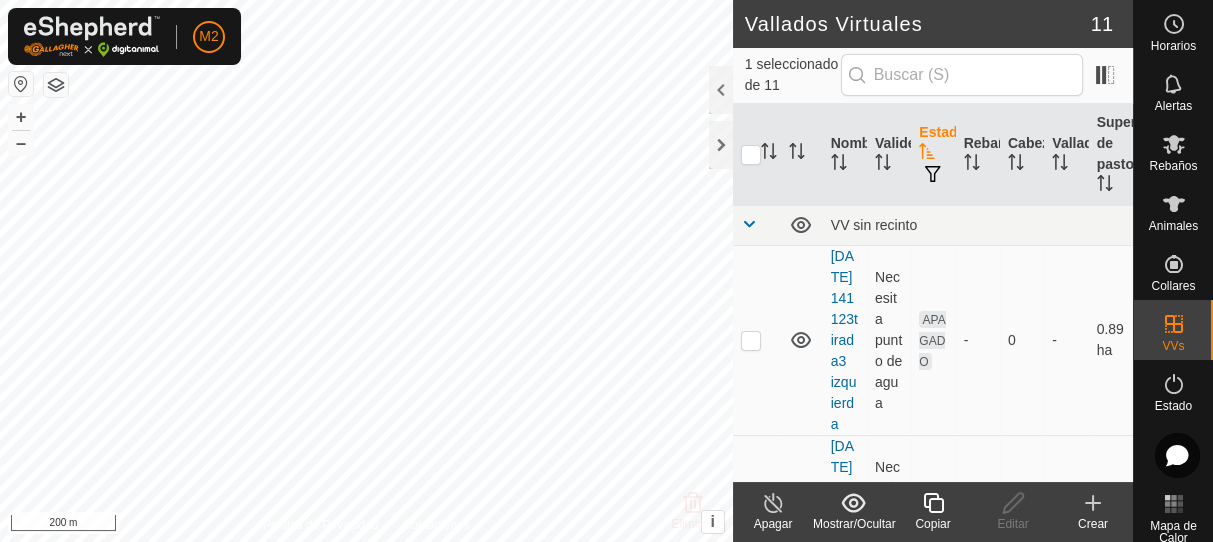 checkbox on "false" 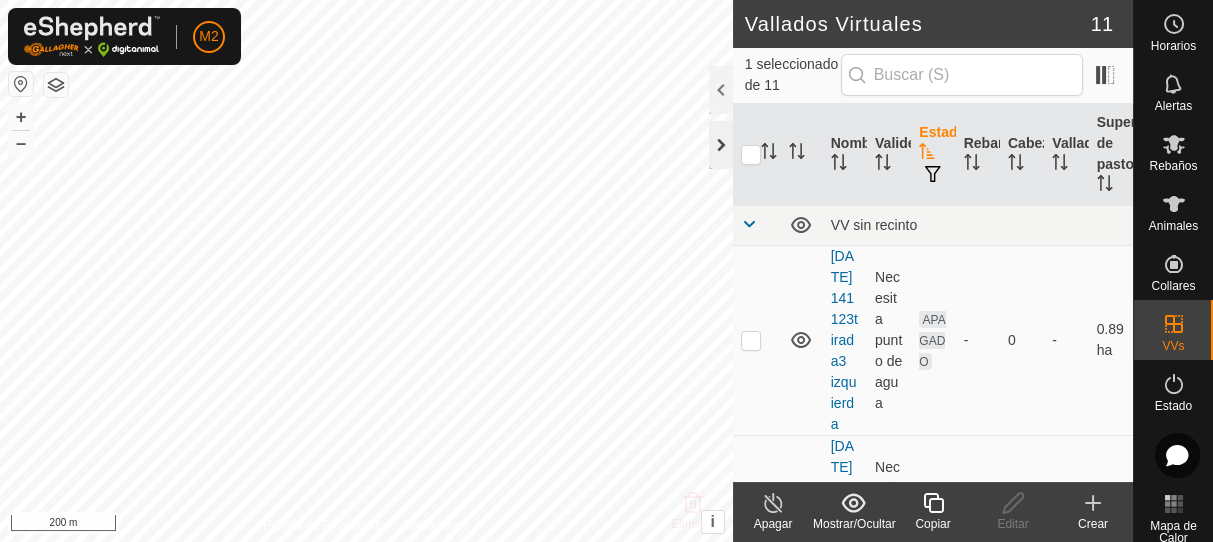click 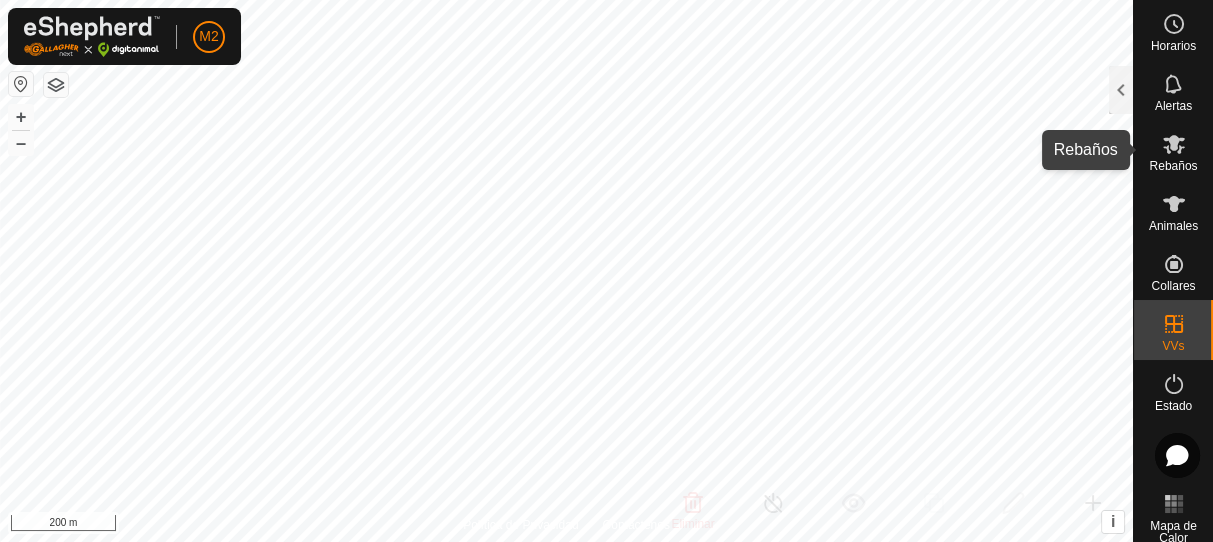 click 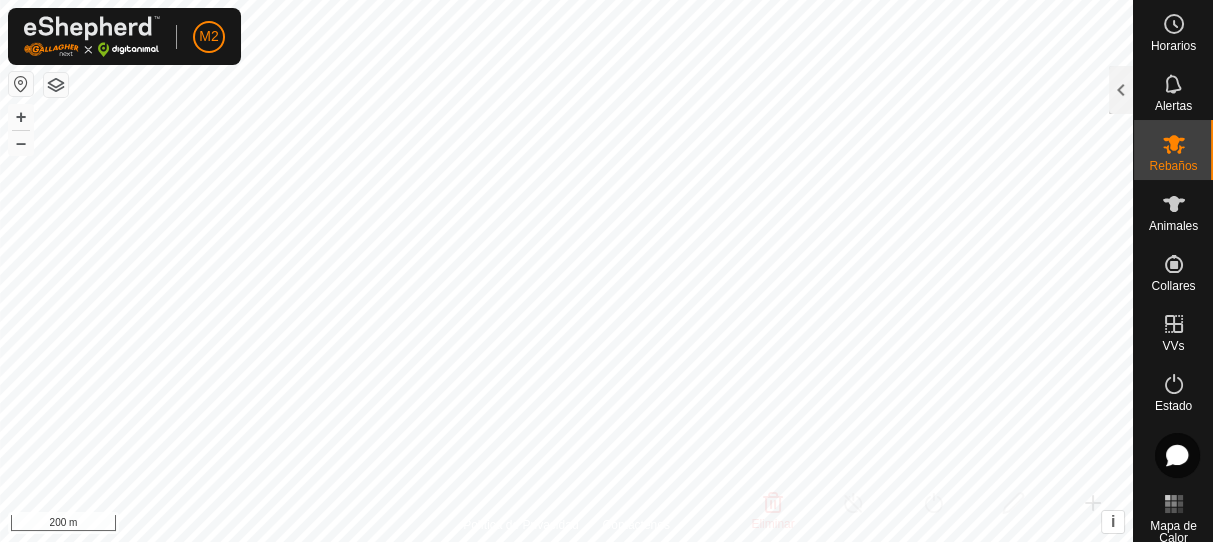 click 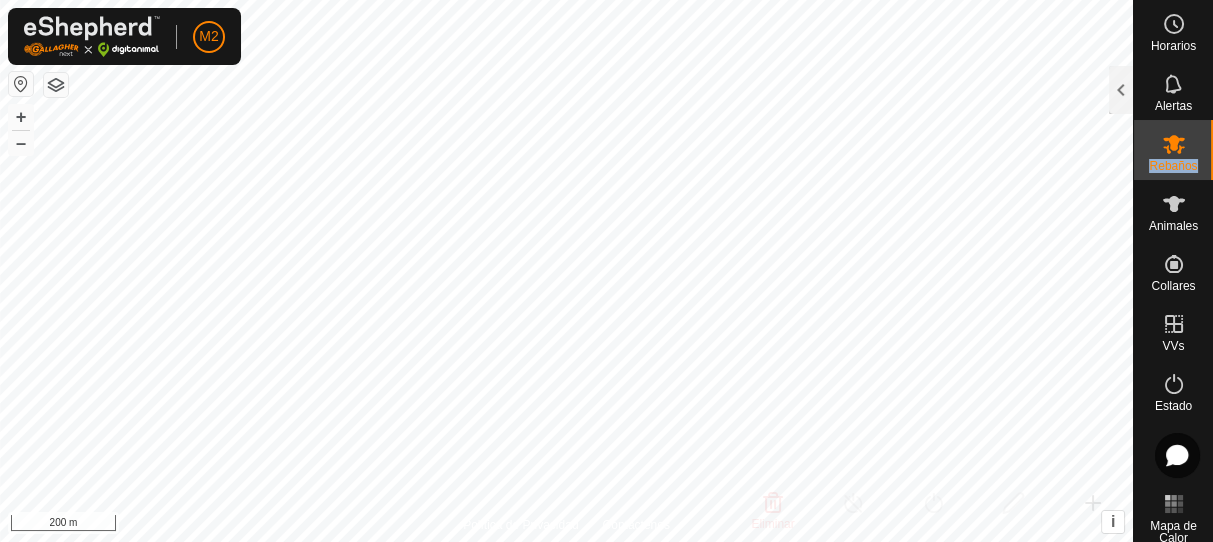 click 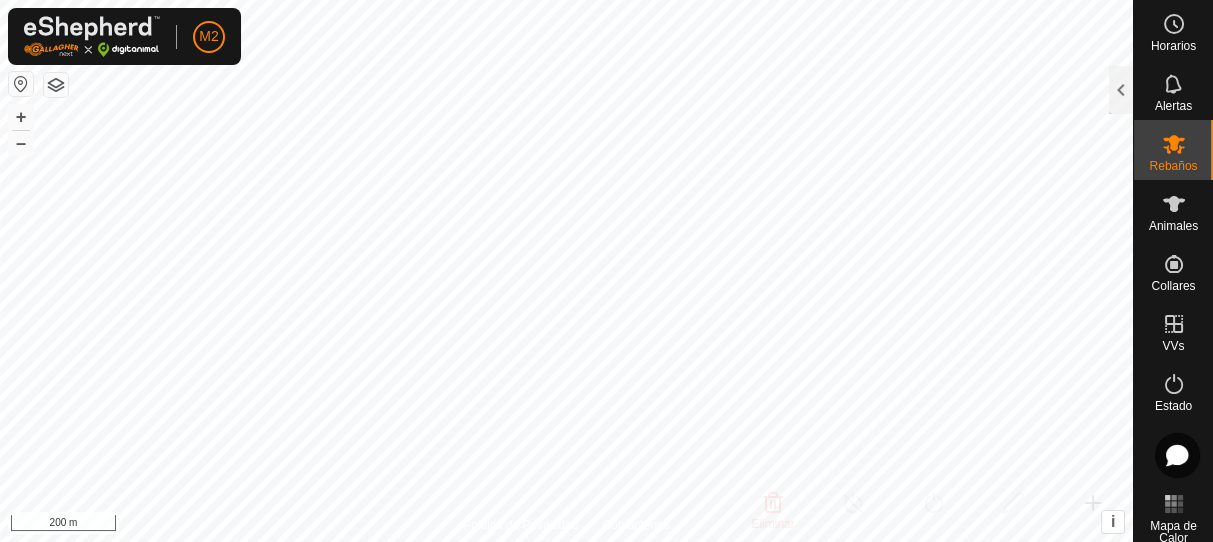 click 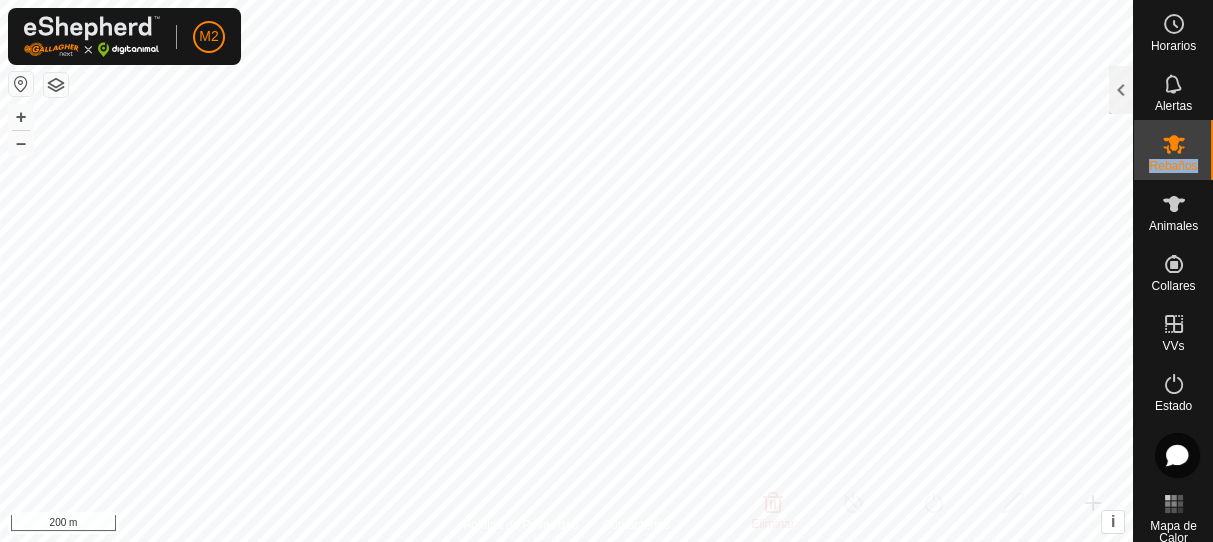 click 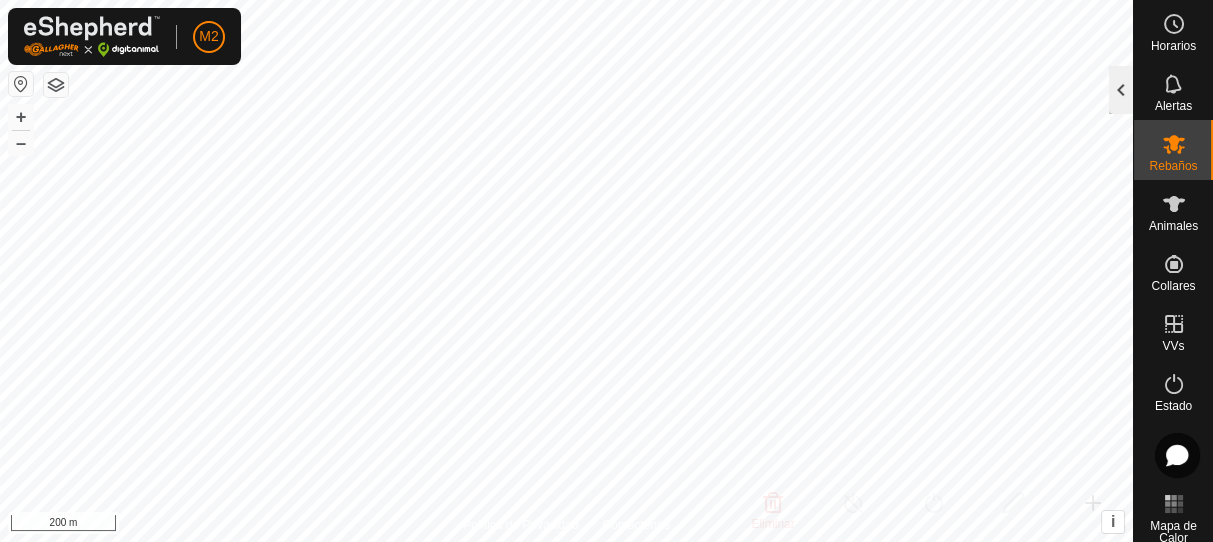 click 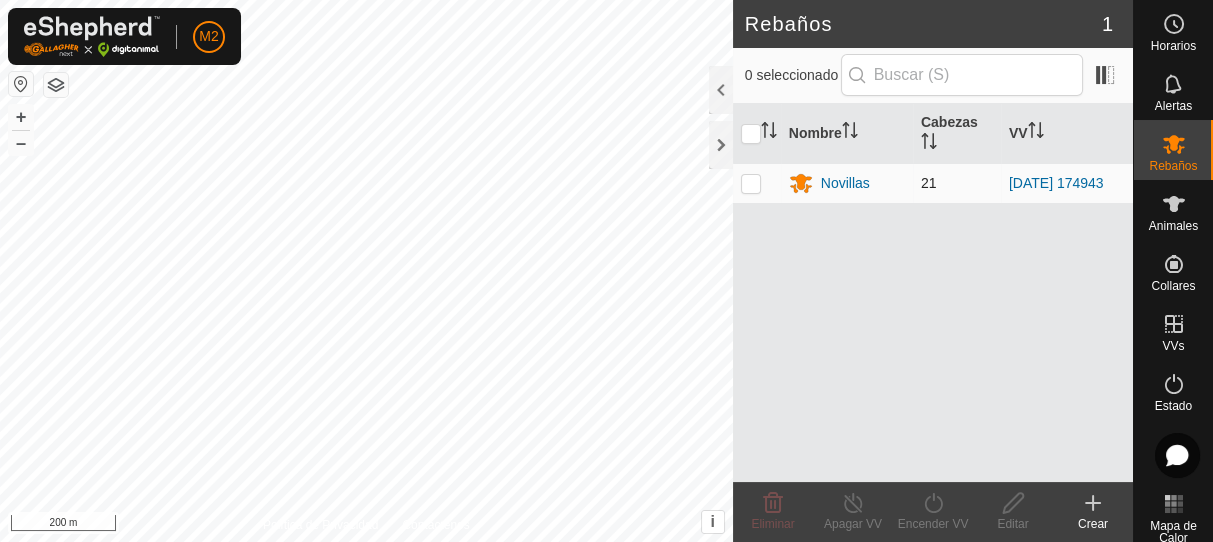 click at bounding box center (751, 183) 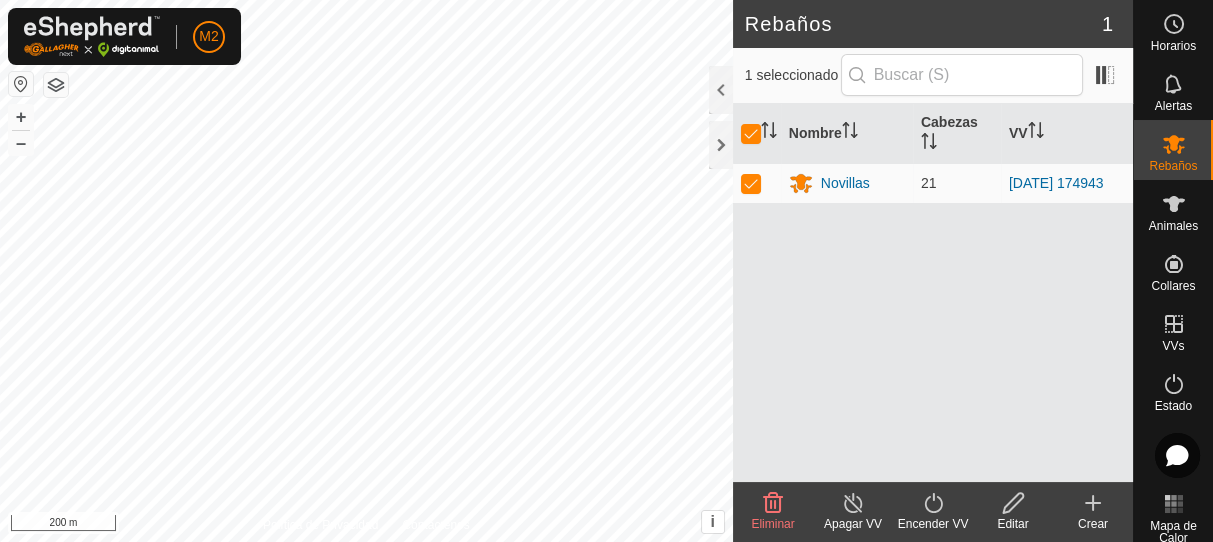 click 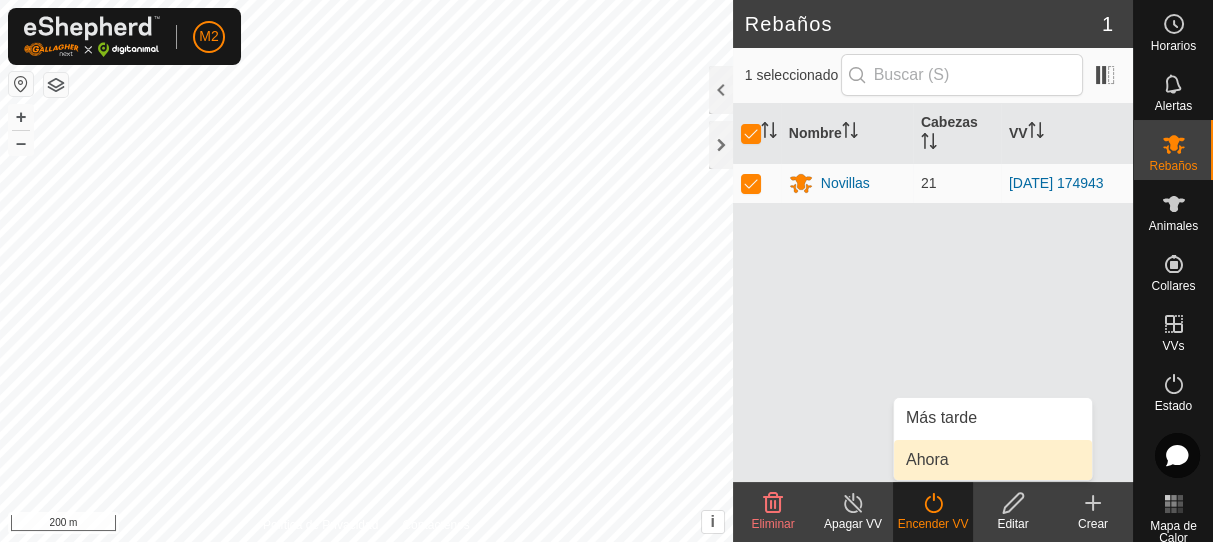 click on "Ahora" at bounding box center (993, 460) 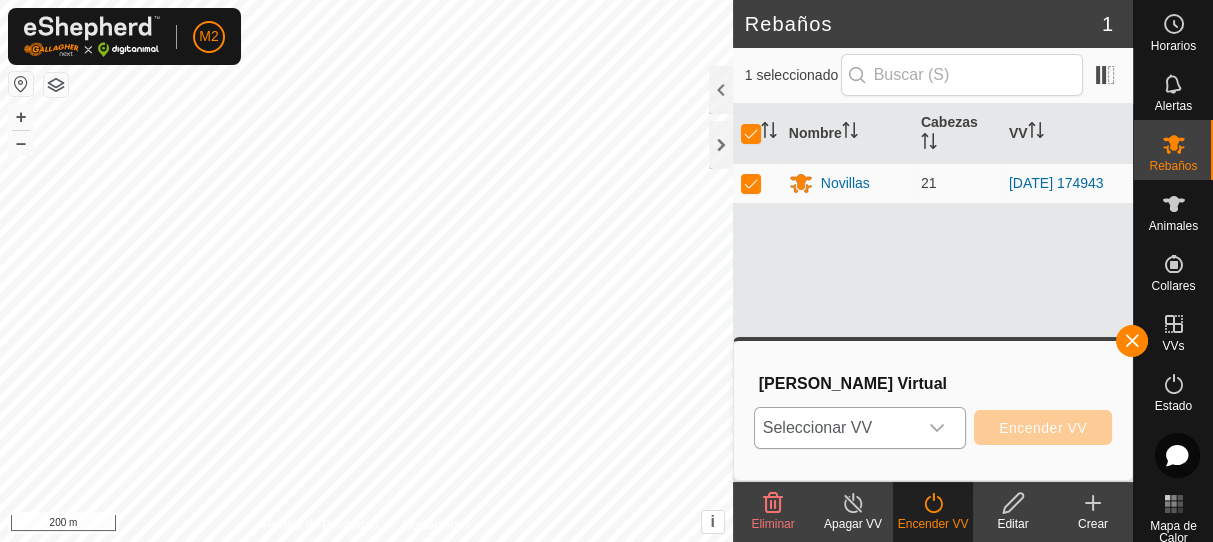 click 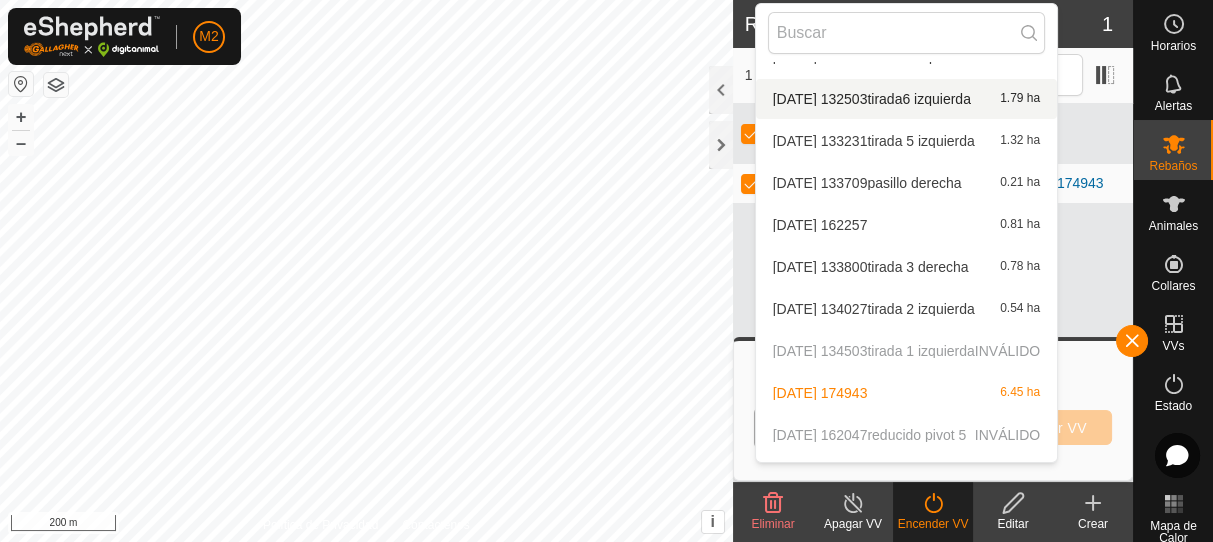 scroll, scrollTop: 105, scrollLeft: 0, axis: vertical 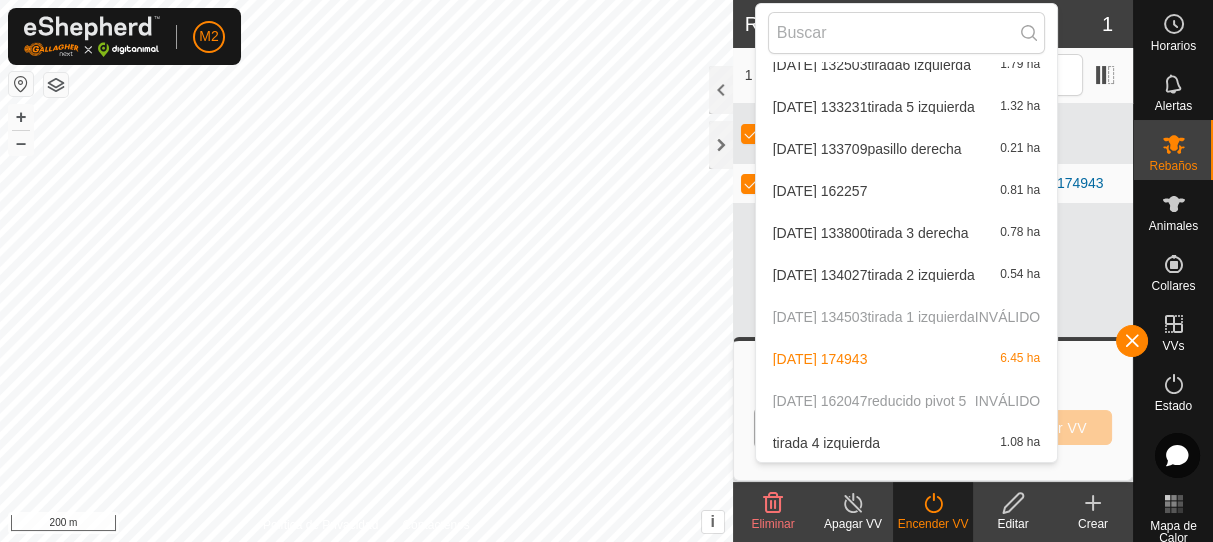 click on "[DATE] 162047reducido pivot 5 INVÁLIDO" at bounding box center (906, 401) 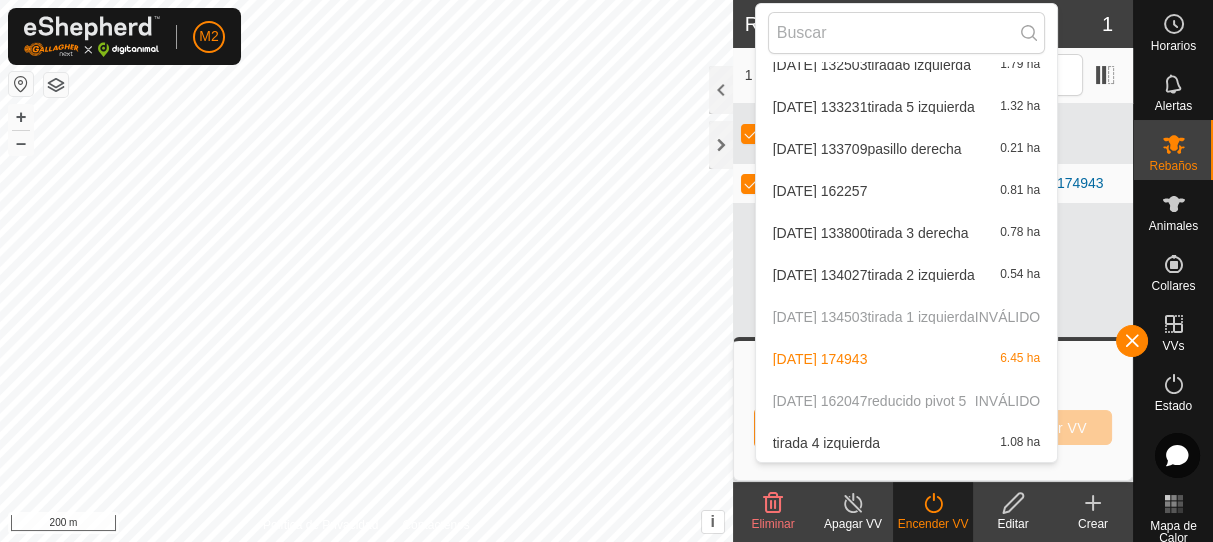 click on "[DATE] 162047reducido pivot 5 INVÁLIDO" at bounding box center (906, 401) 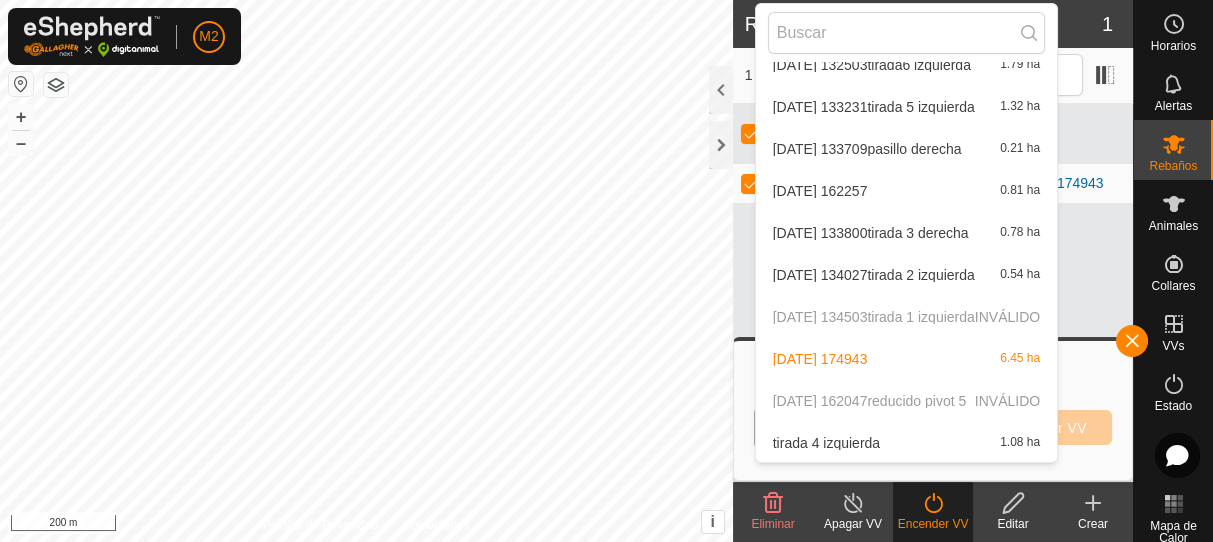 click on "[DATE] 162047reducido pivot 5 INVÁLIDO" at bounding box center (906, 401) 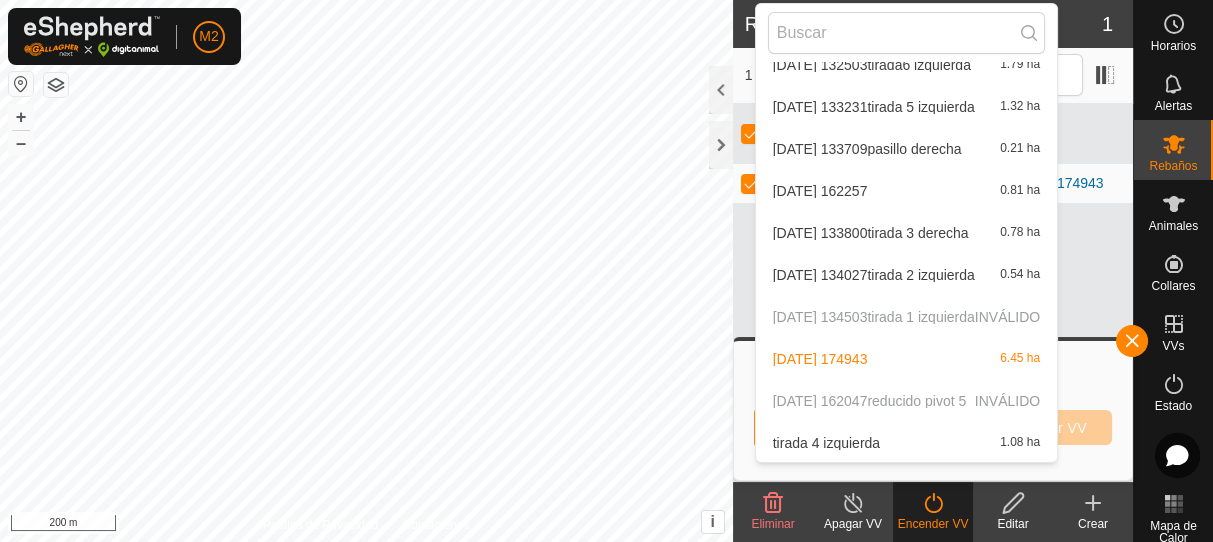 click on "[DATE] 162047reducido pivot 5 INVÁLIDO" at bounding box center [906, 401] 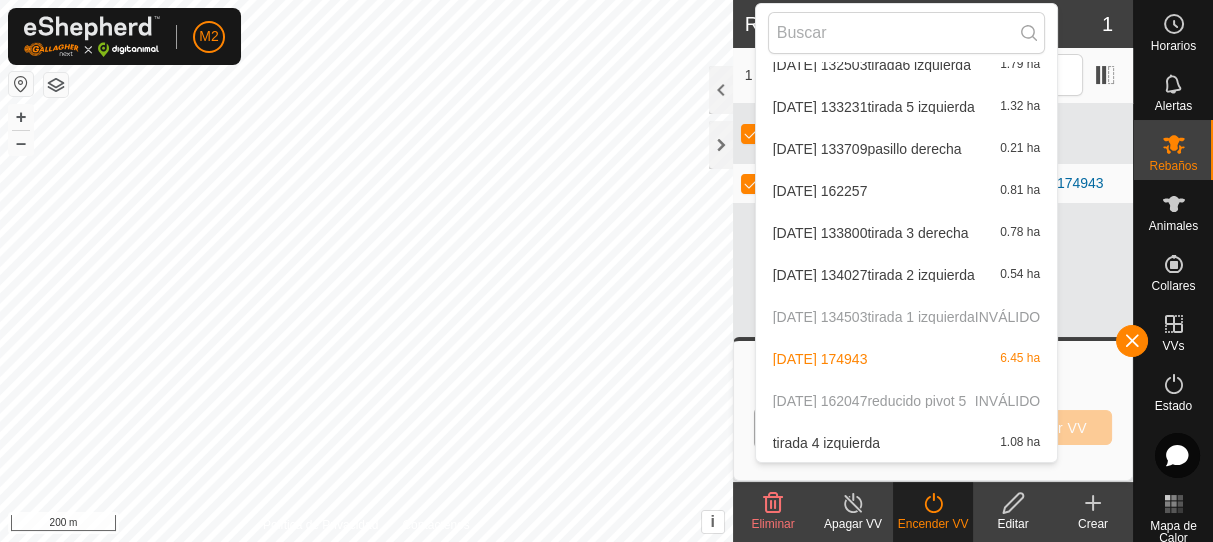 click on "[DATE] 162047reducido pivot 5 INVÁLIDO" at bounding box center (906, 401) 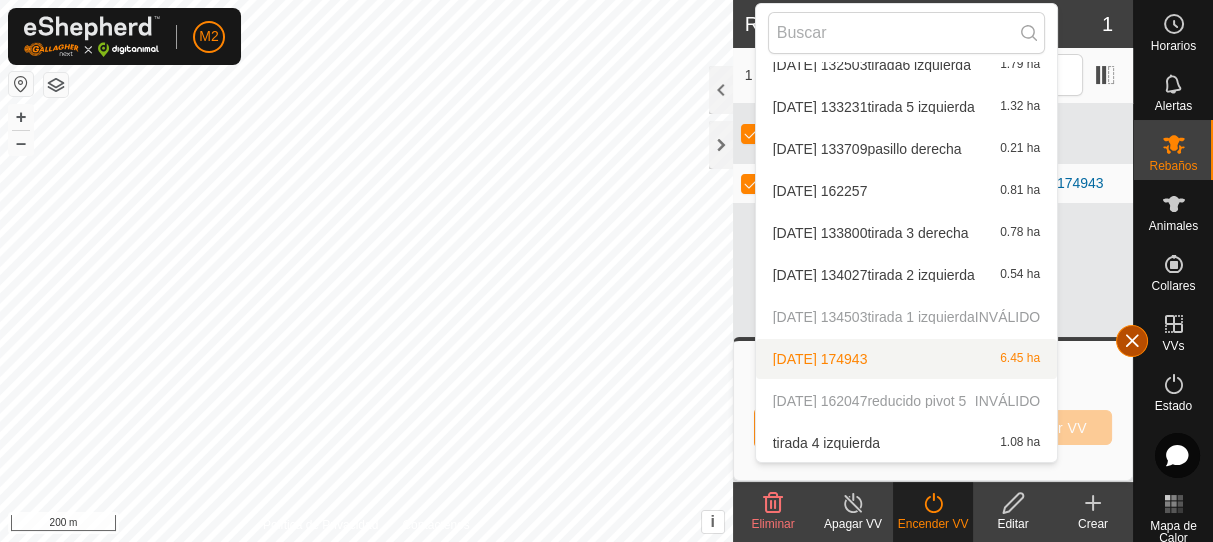 click at bounding box center [1132, 341] 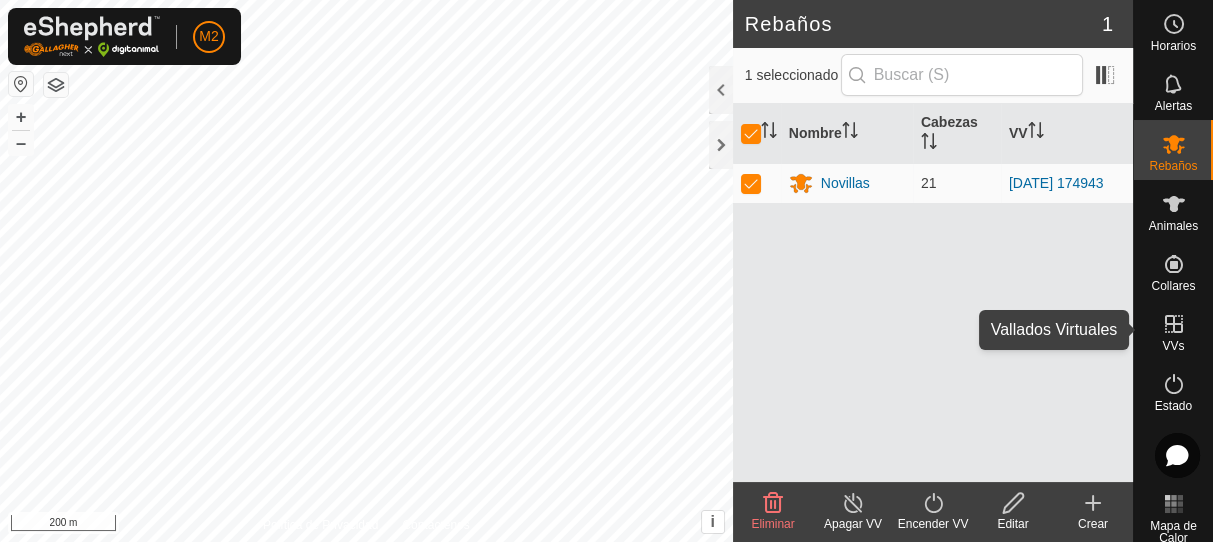 click 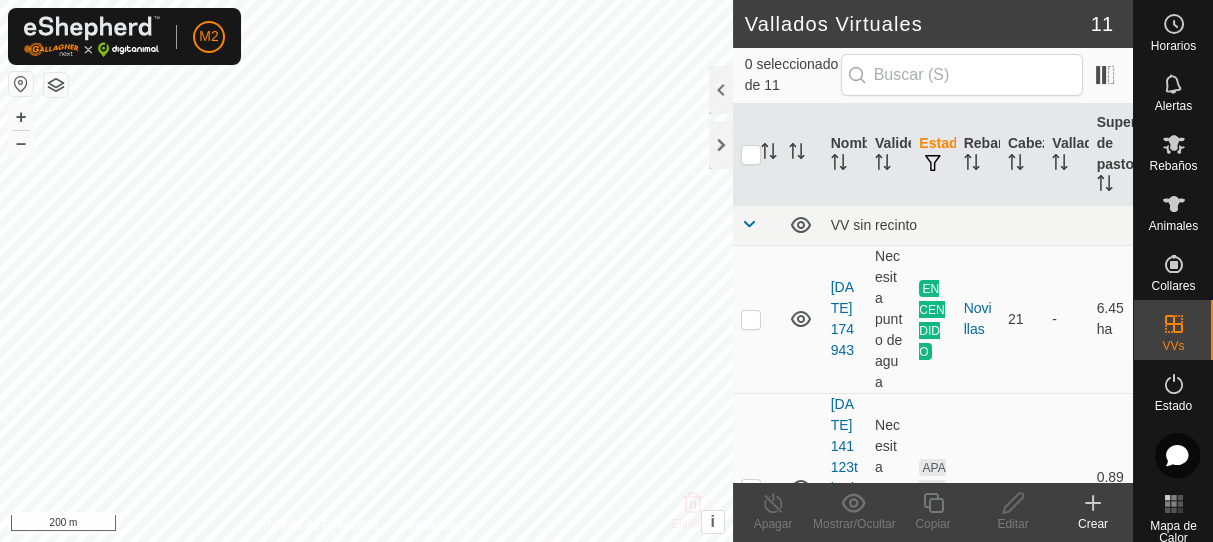 click on "Necesita punto de agua" at bounding box center [889, 319] 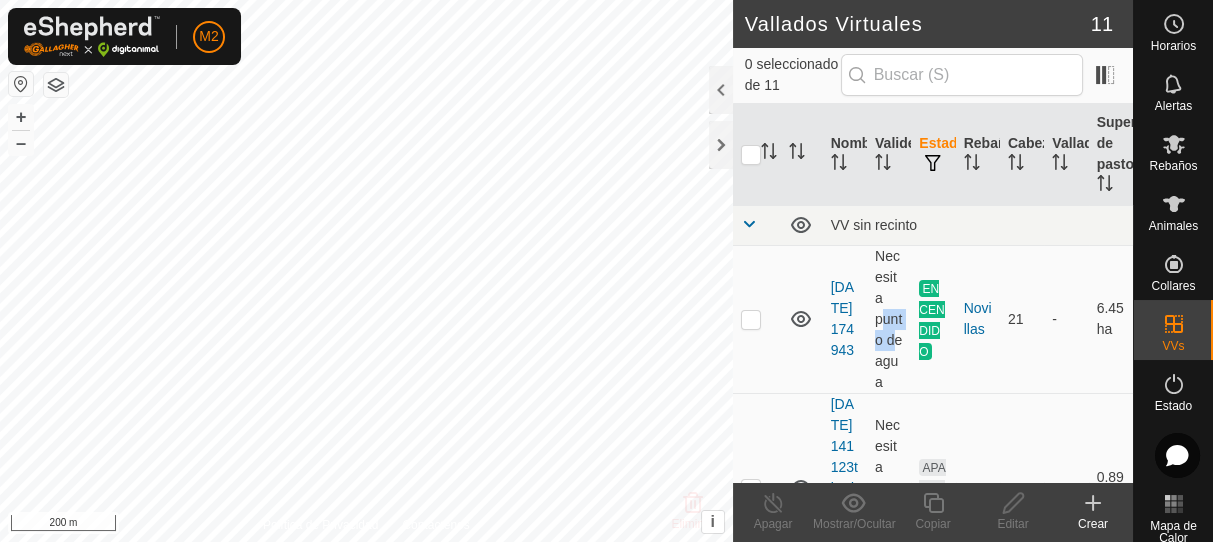 click on "Necesita punto de agua" at bounding box center (889, 319) 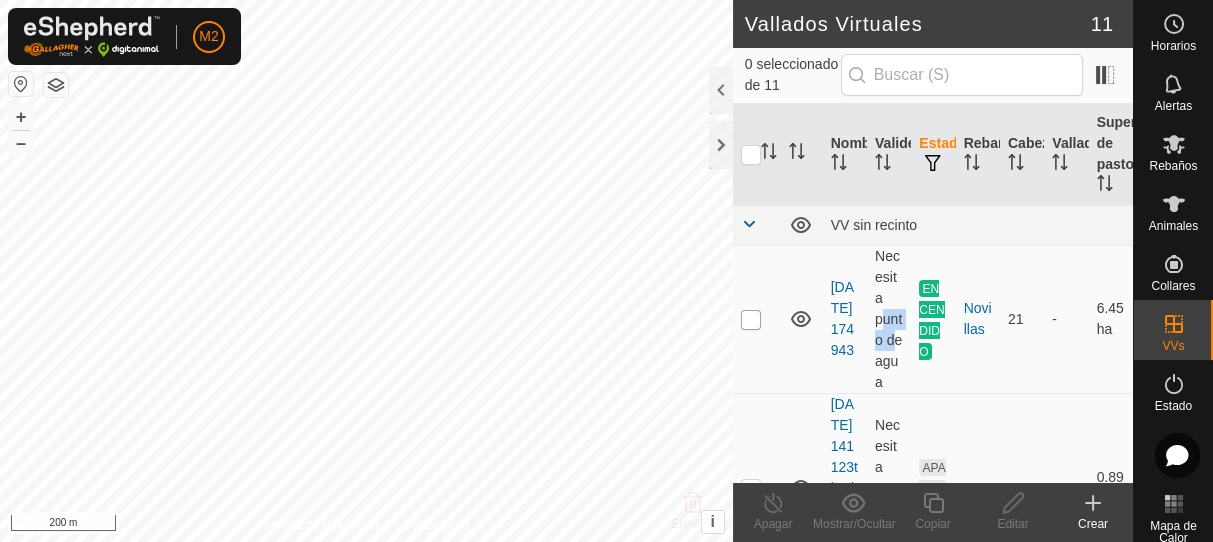 click at bounding box center (751, 320) 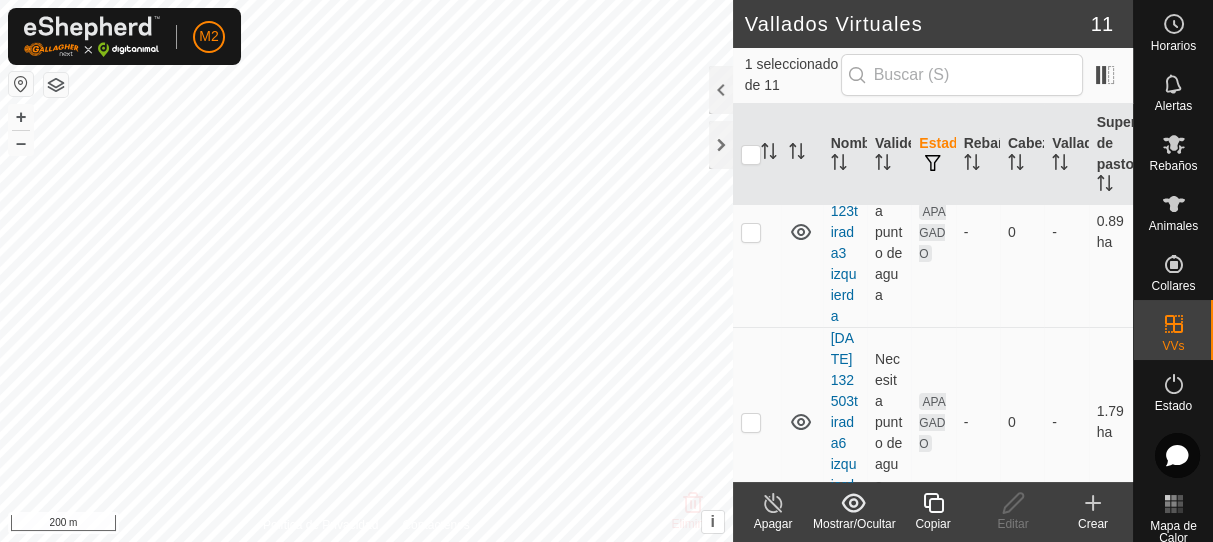 scroll, scrollTop: 312, scrollLeft: 0, axis: vertical 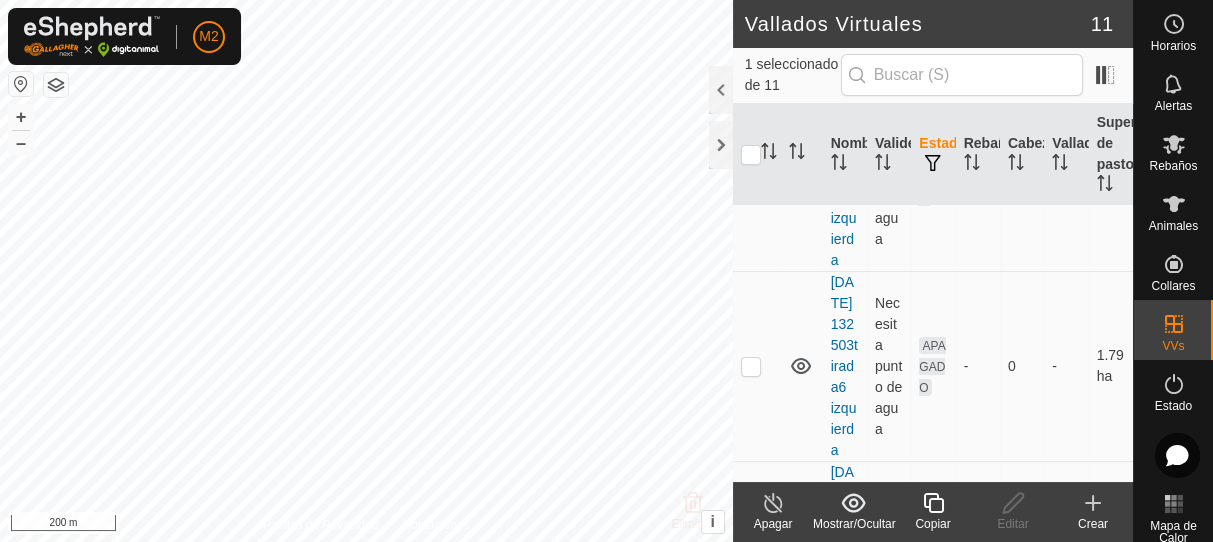 checkbox on "false" 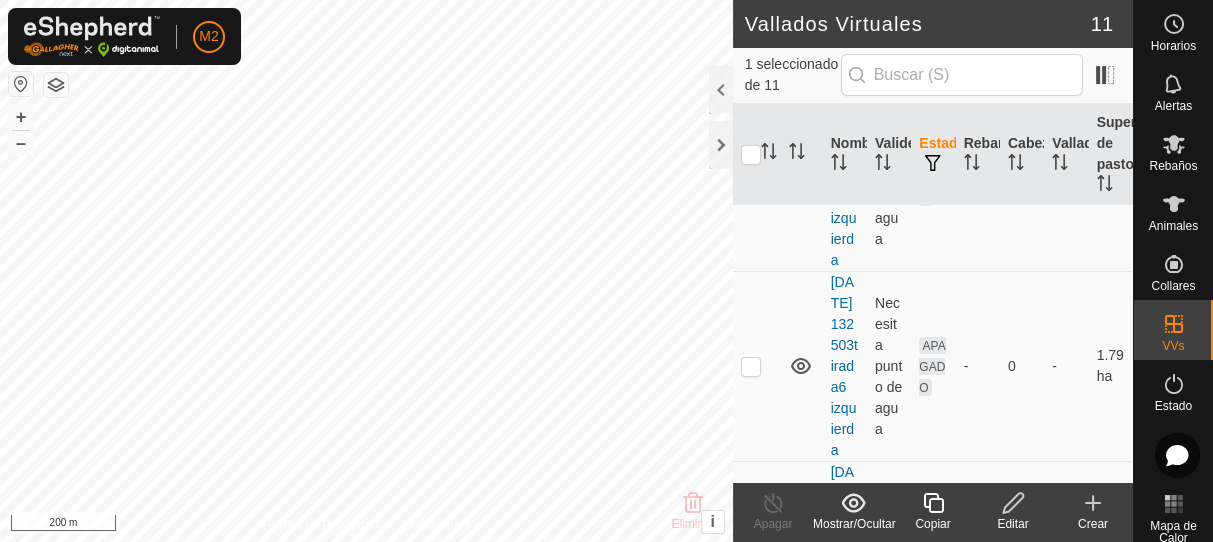 checkbox on "false" 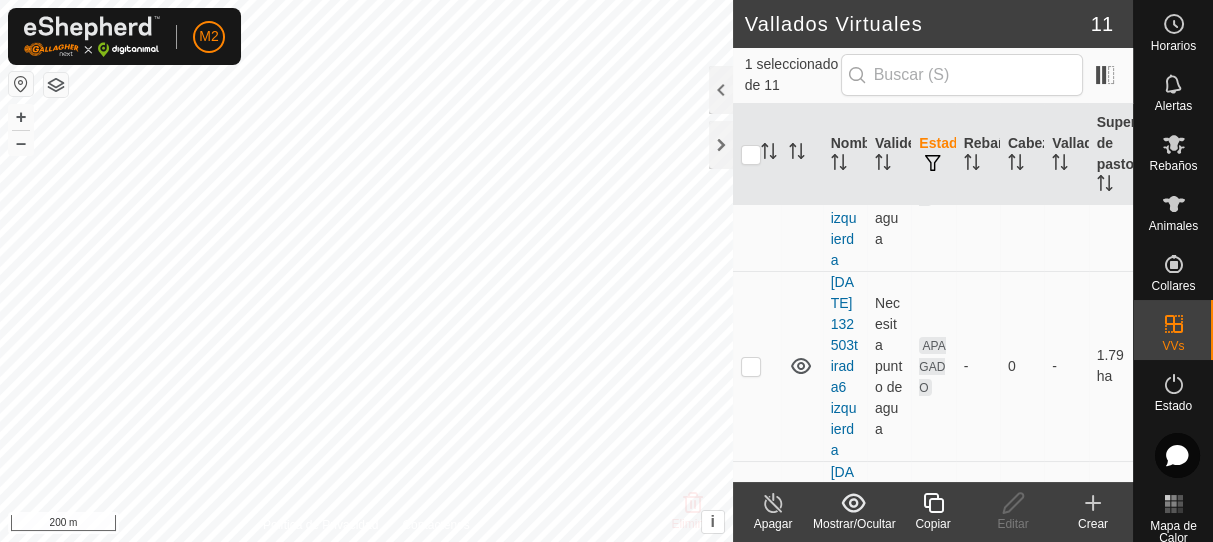 checkbox on "false" 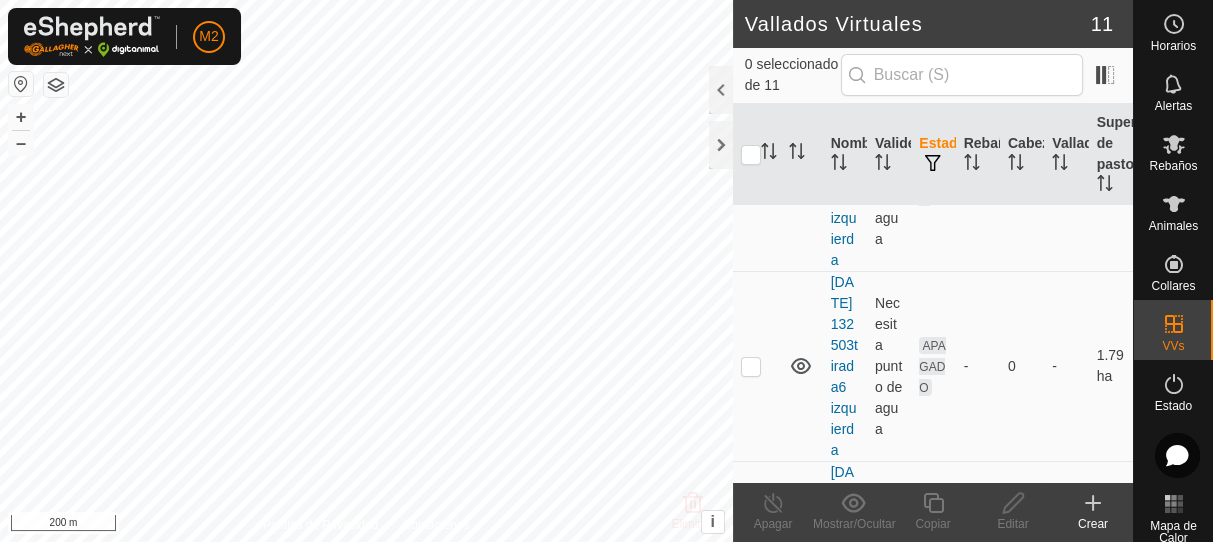 checkbox on "true" 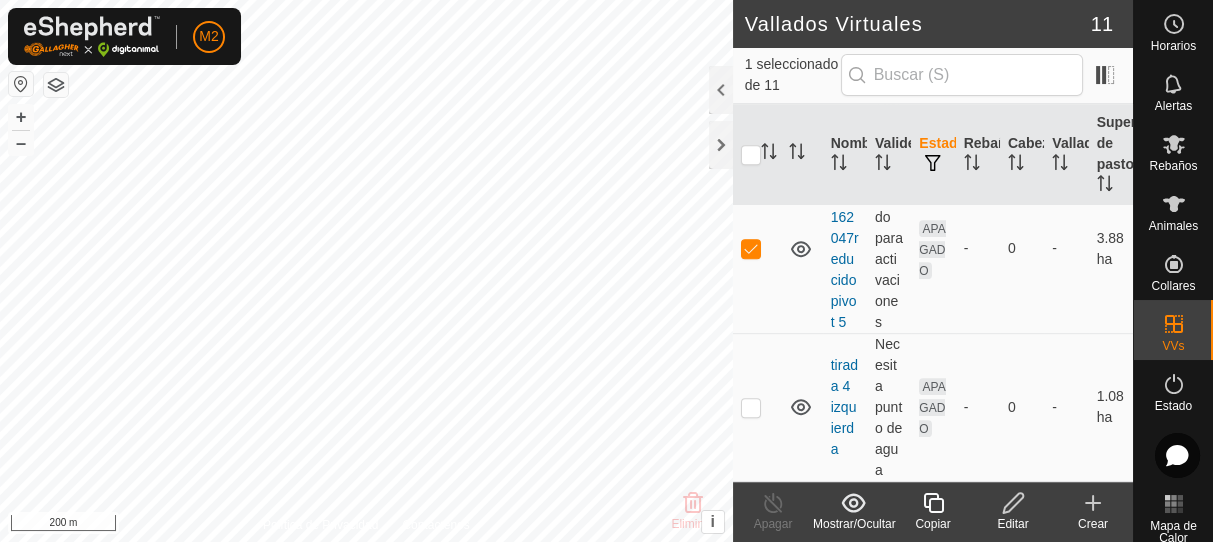 scroll, scrollTop: 2106, scrollLeft: 0, axis: vertical 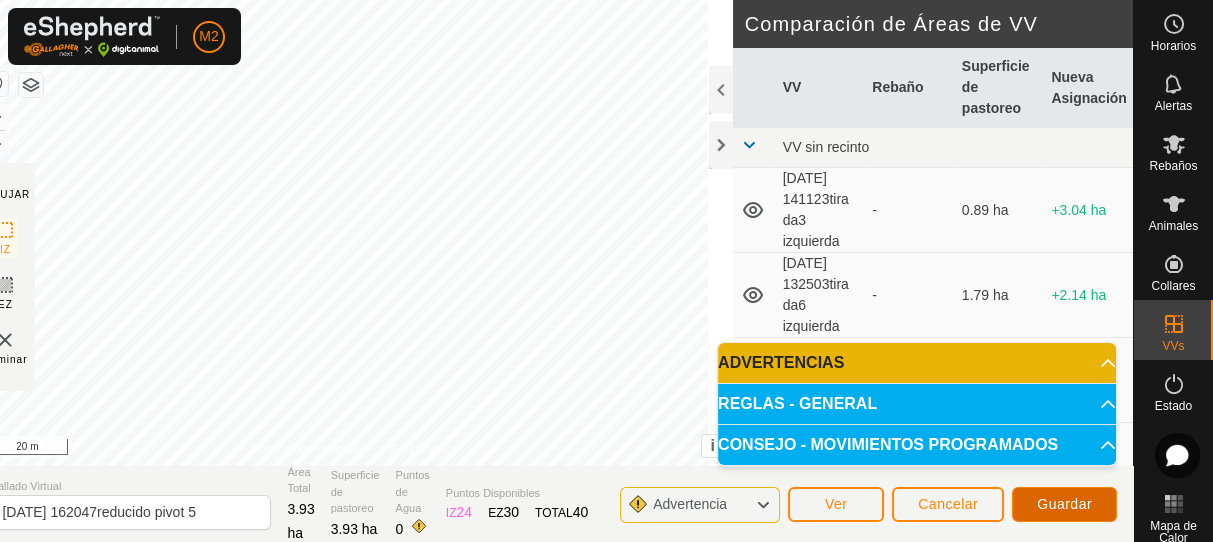 click on "Guardar" 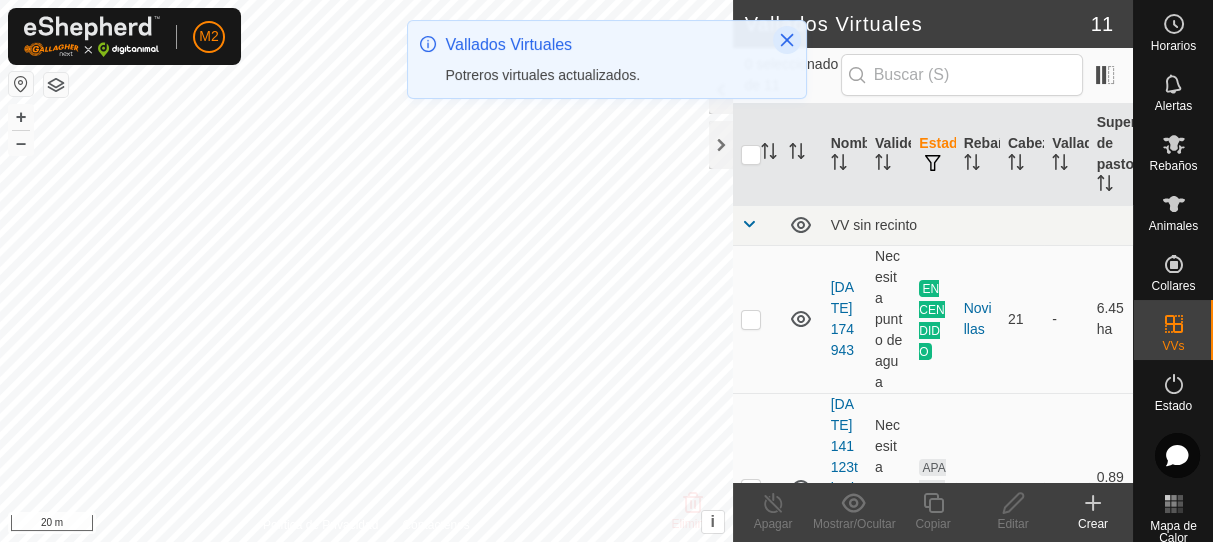click 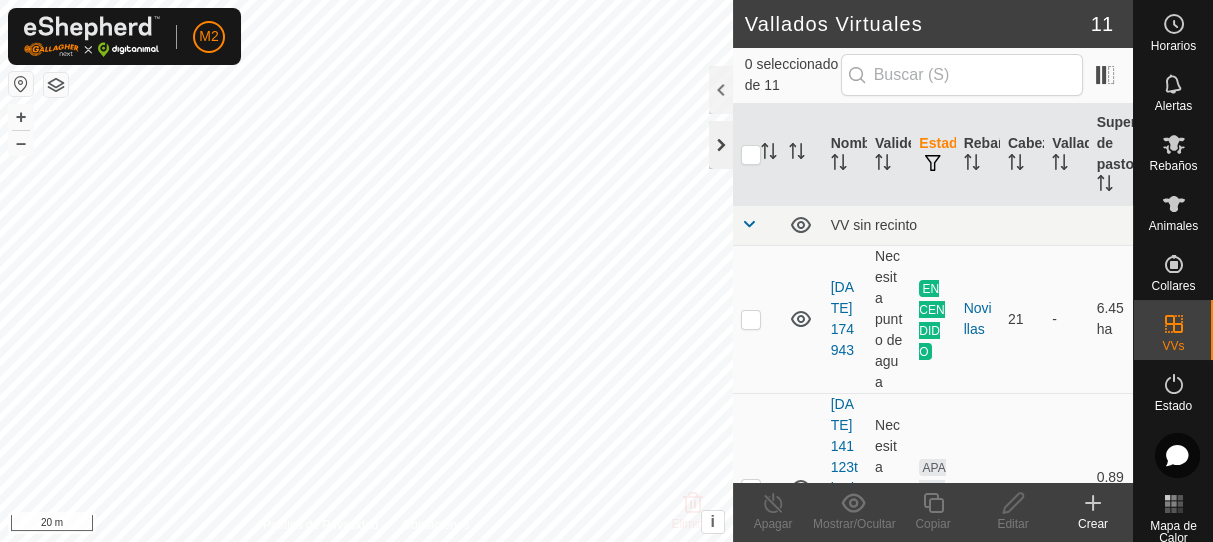 click 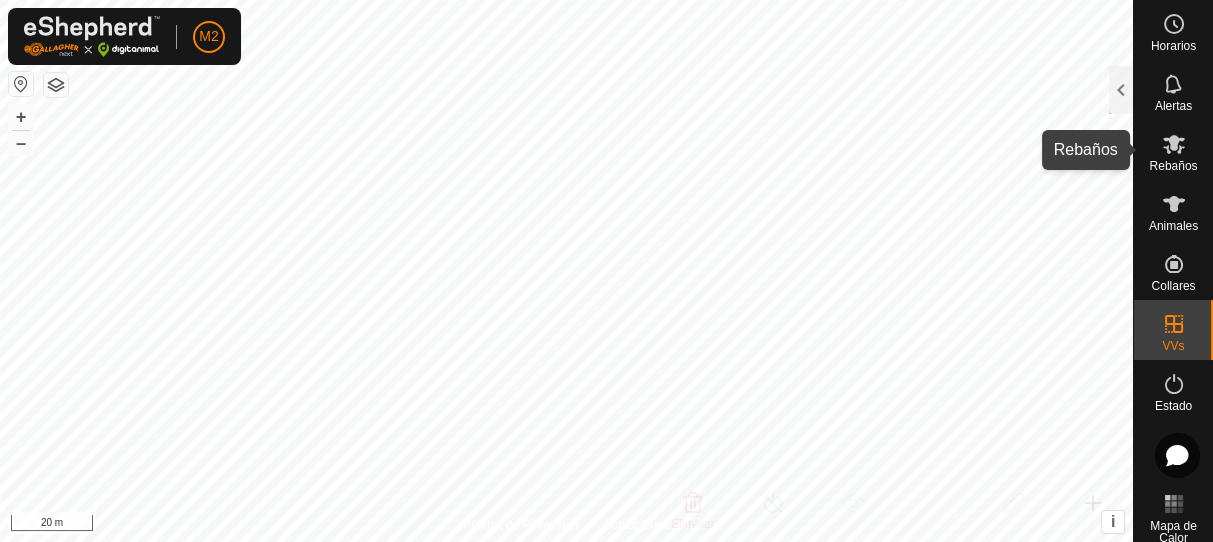 click 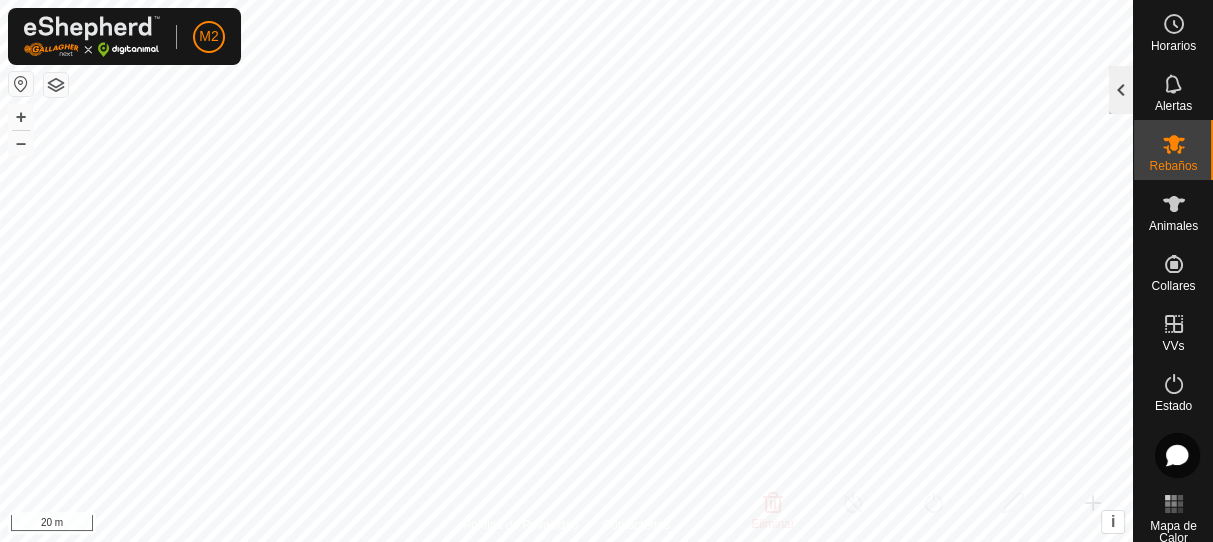 click 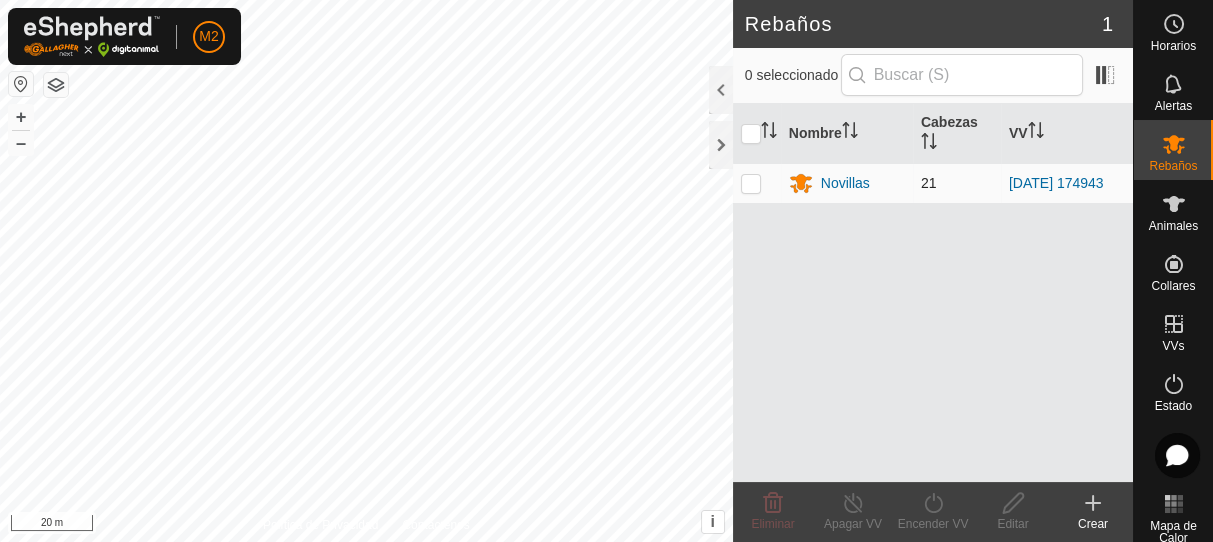 click at bounding box center [751, 183] 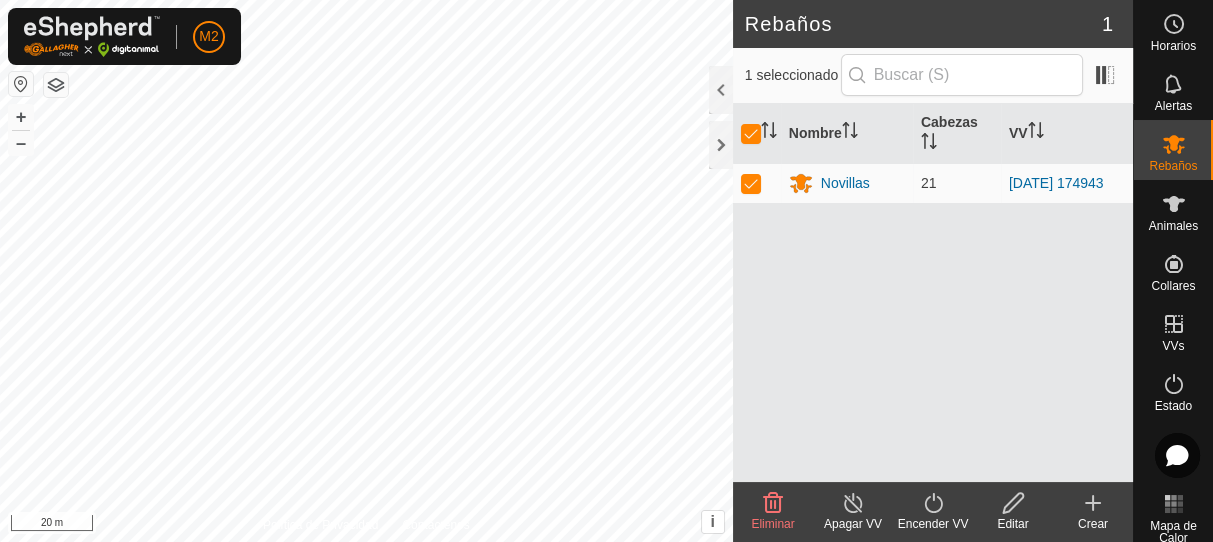 click 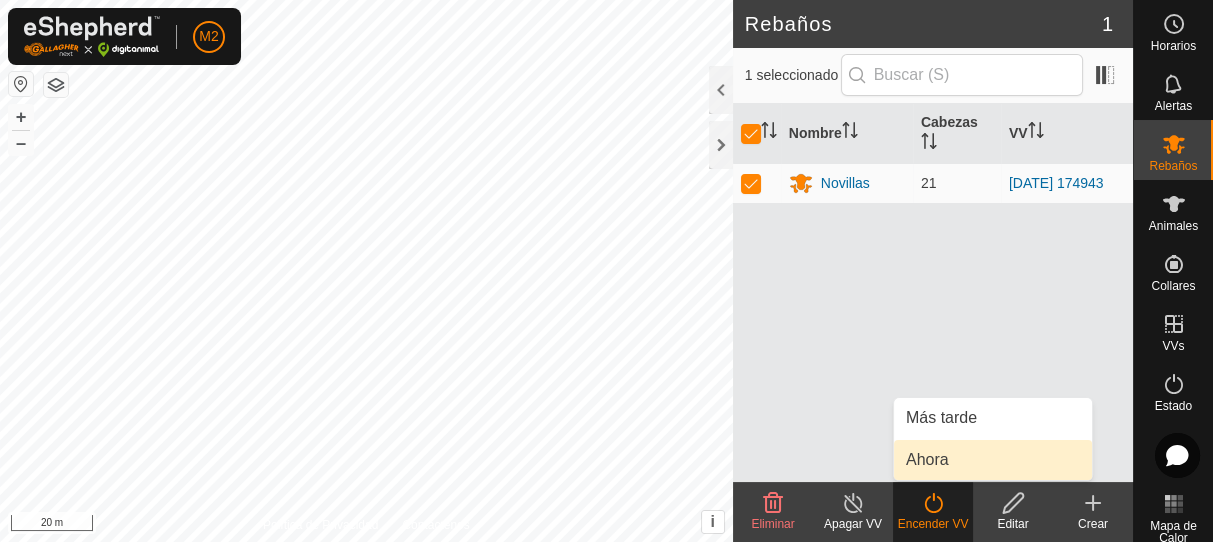 click on "Ahora" at bounding box center (993, 460) 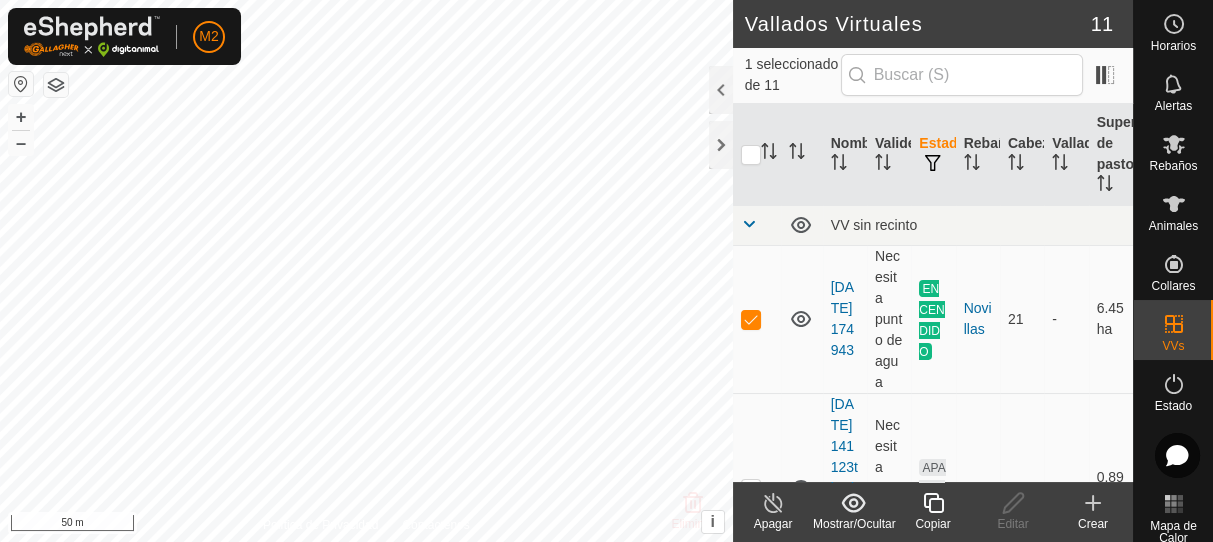 checkbox on "false" 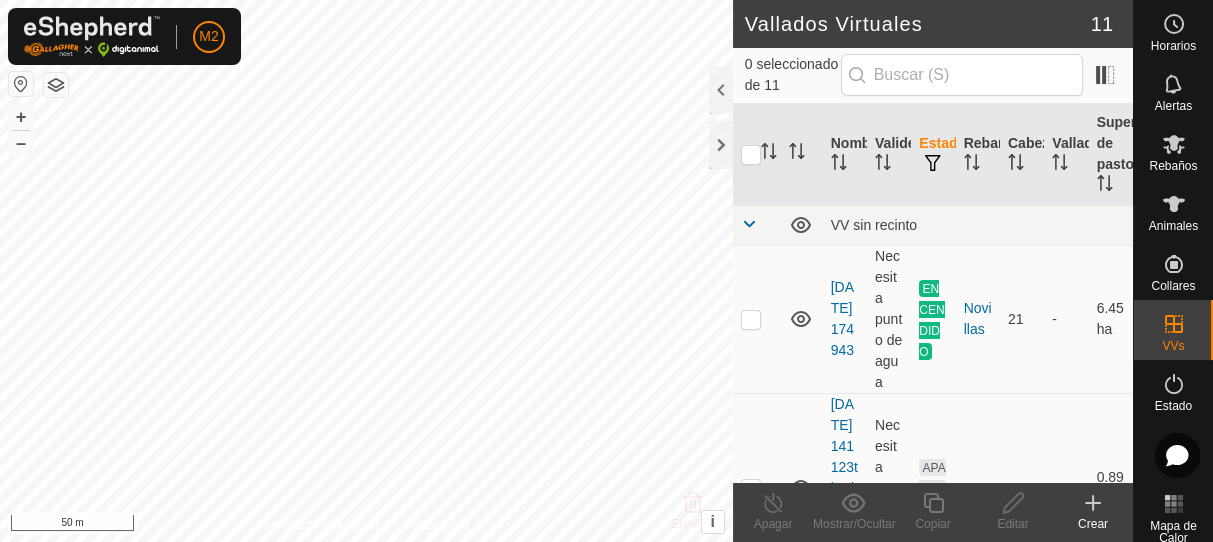 checkbox on "true" 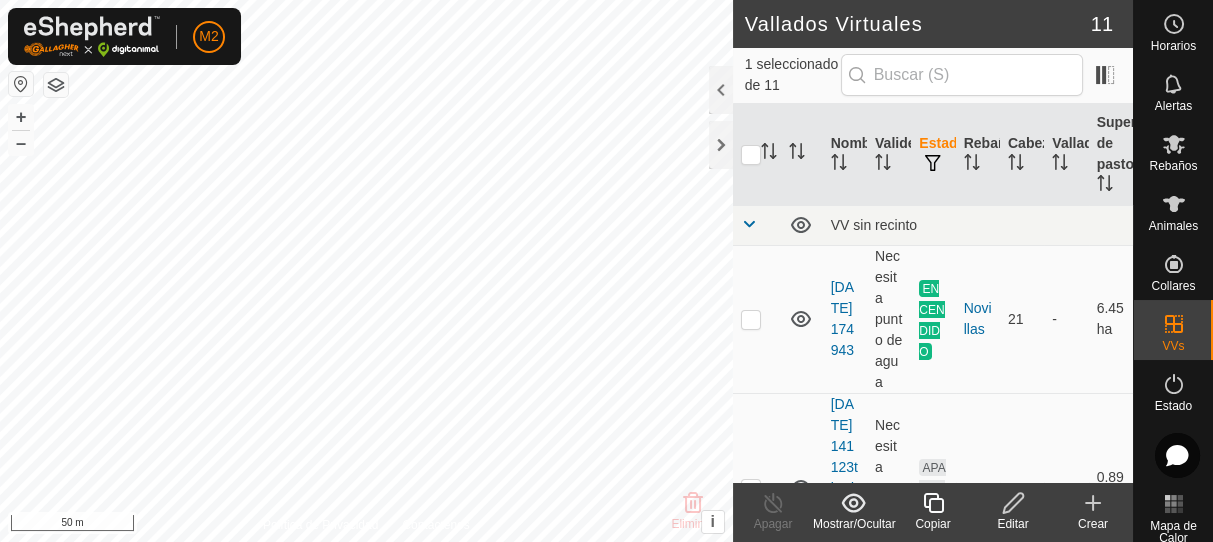 scroll, scrollTop: 0, scrollLeft: 0, axis: both 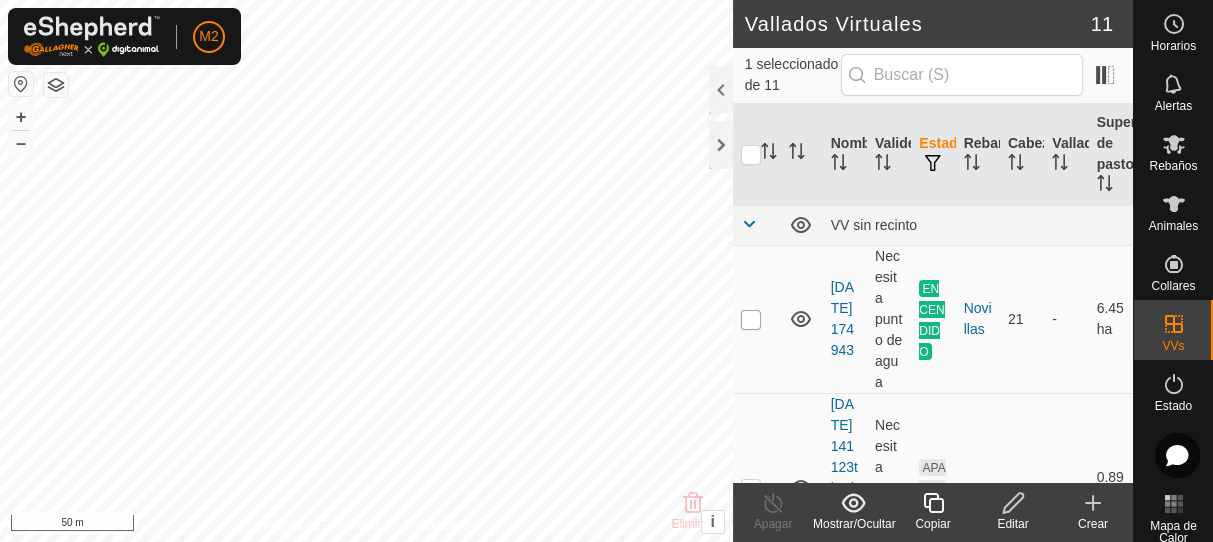 click at bounding box center (751, 320) 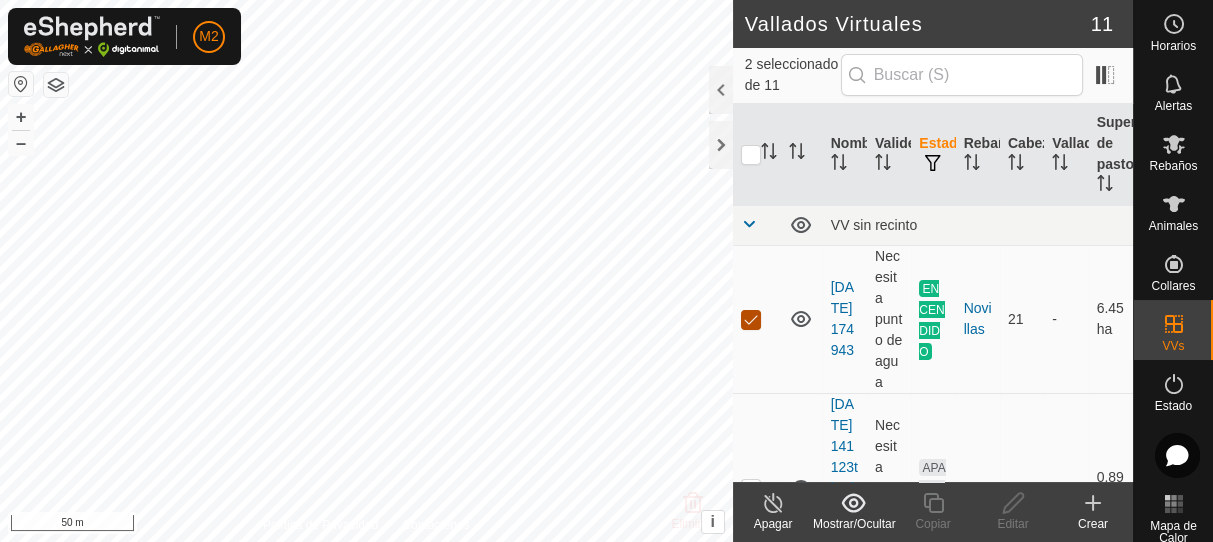 click at bounding box center (751, 320) 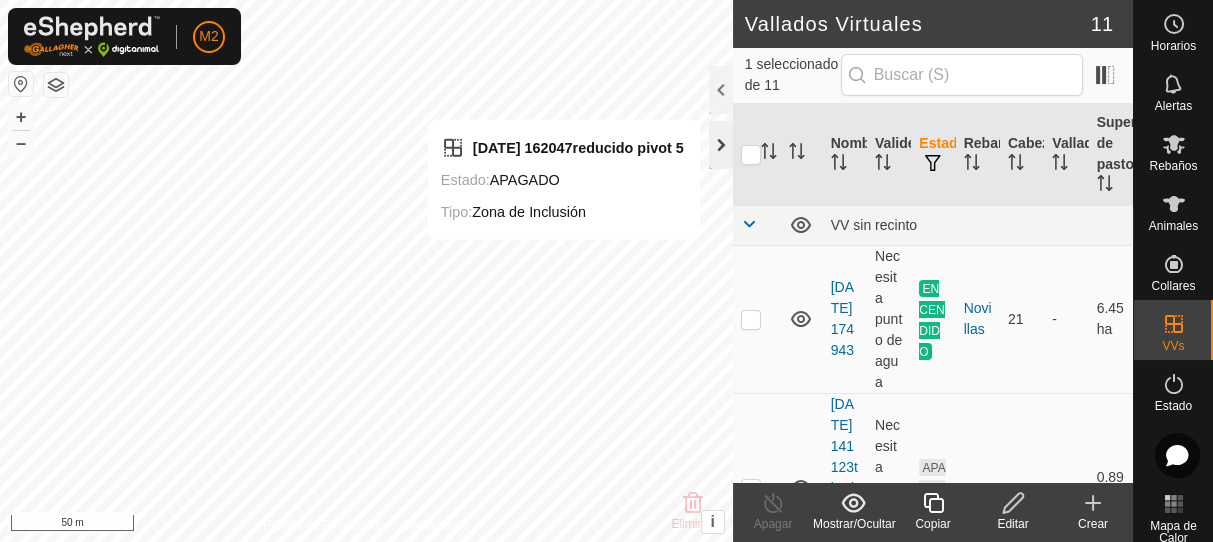 click 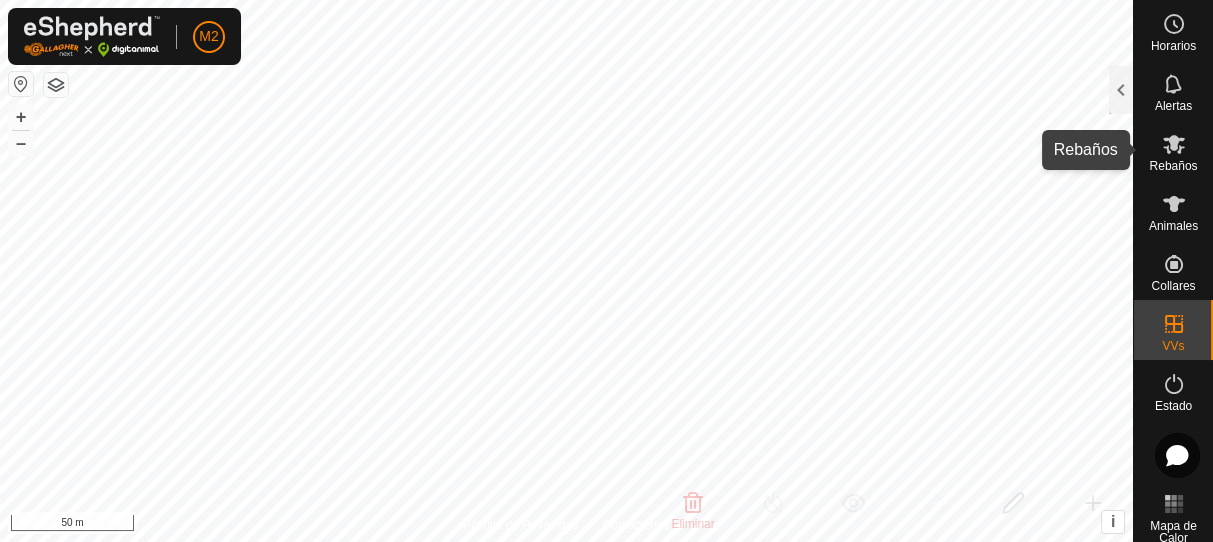 click 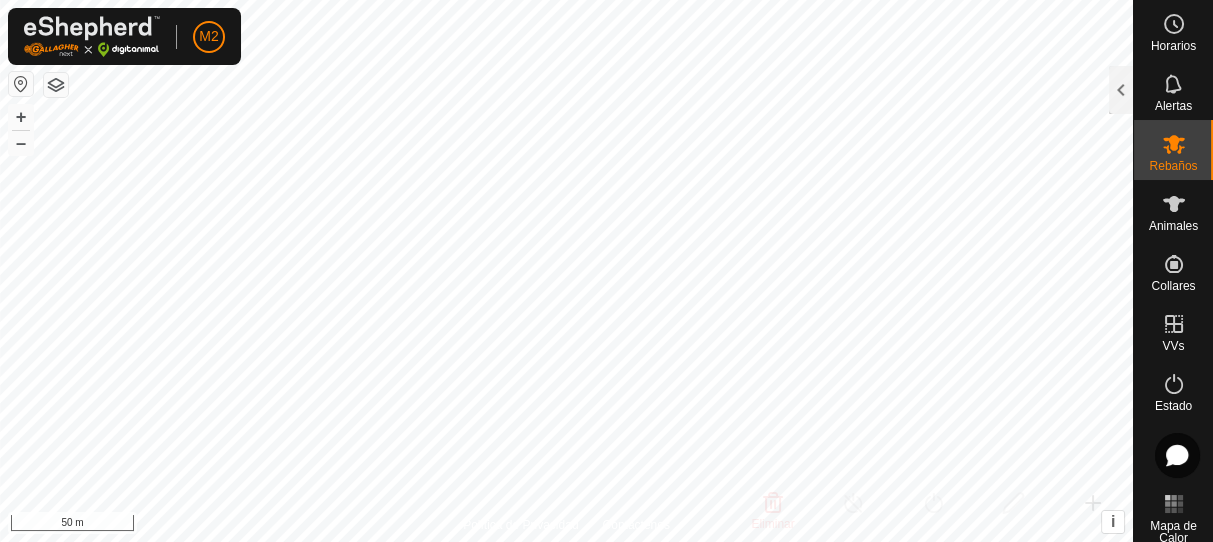 click 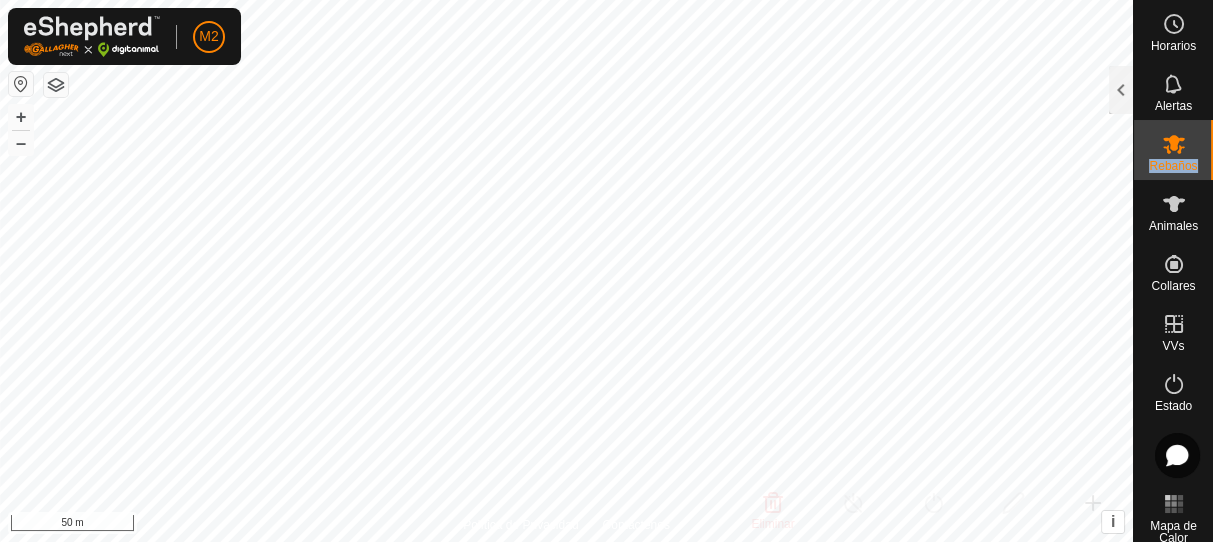 click 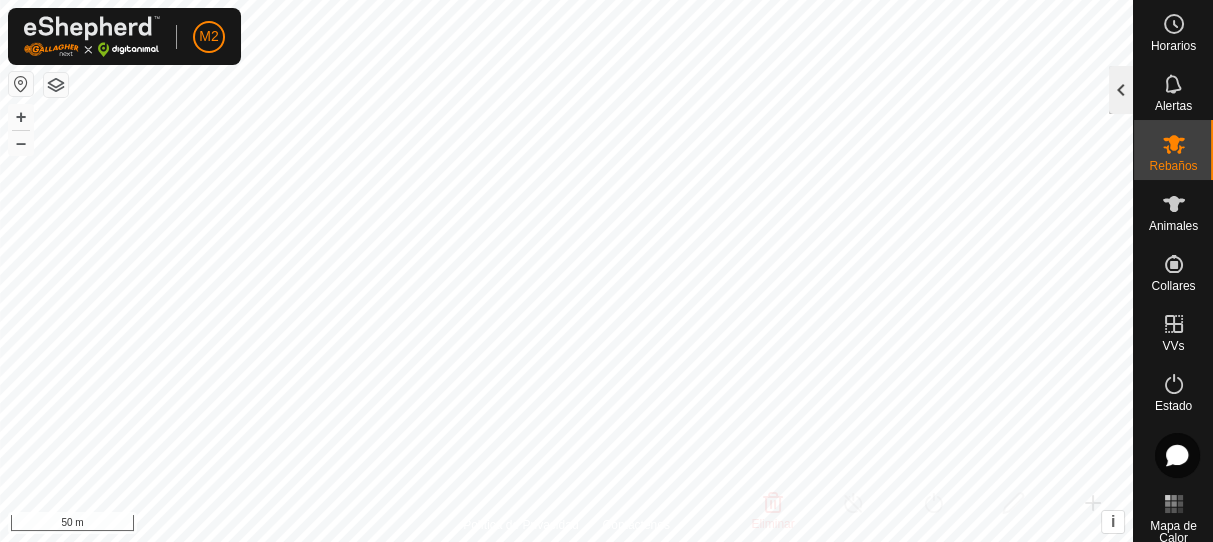 click 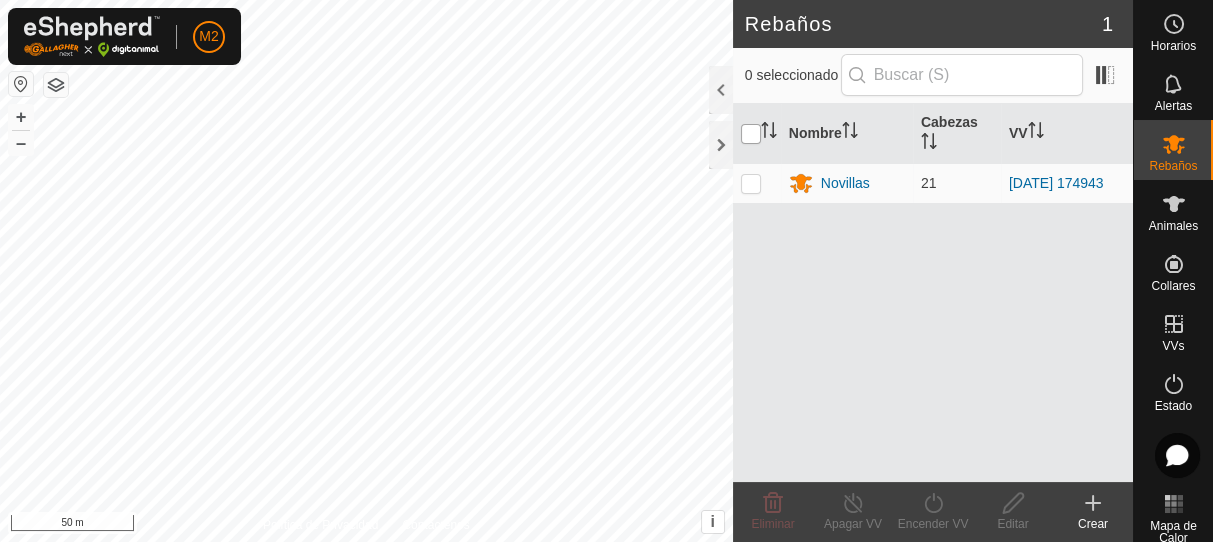 click at bounding box center [751, 134] 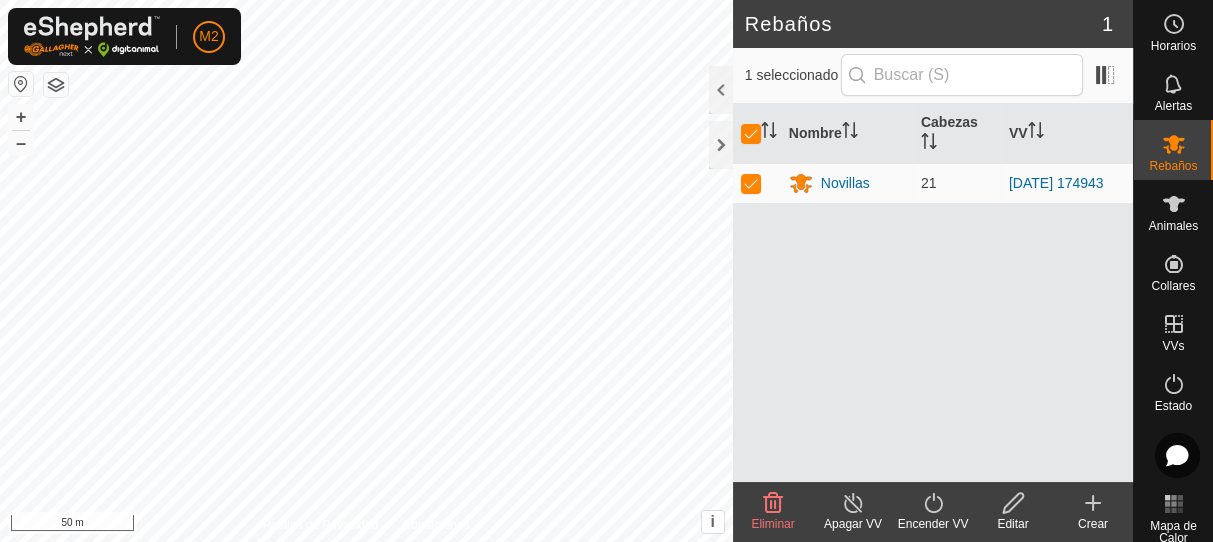 click 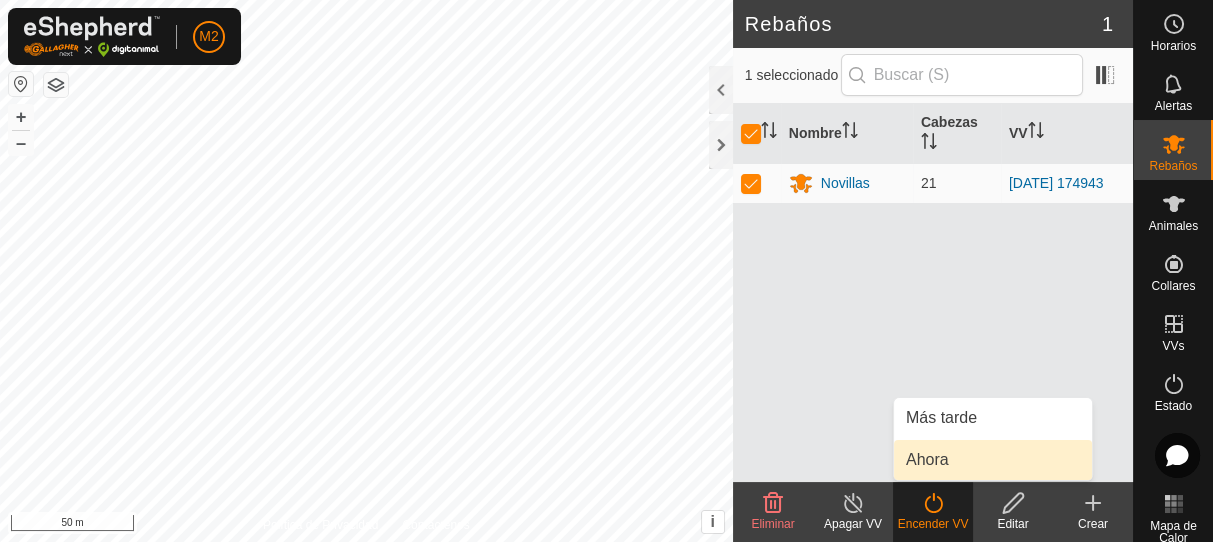 click on "Ahora" at bounding box center (993, 460) 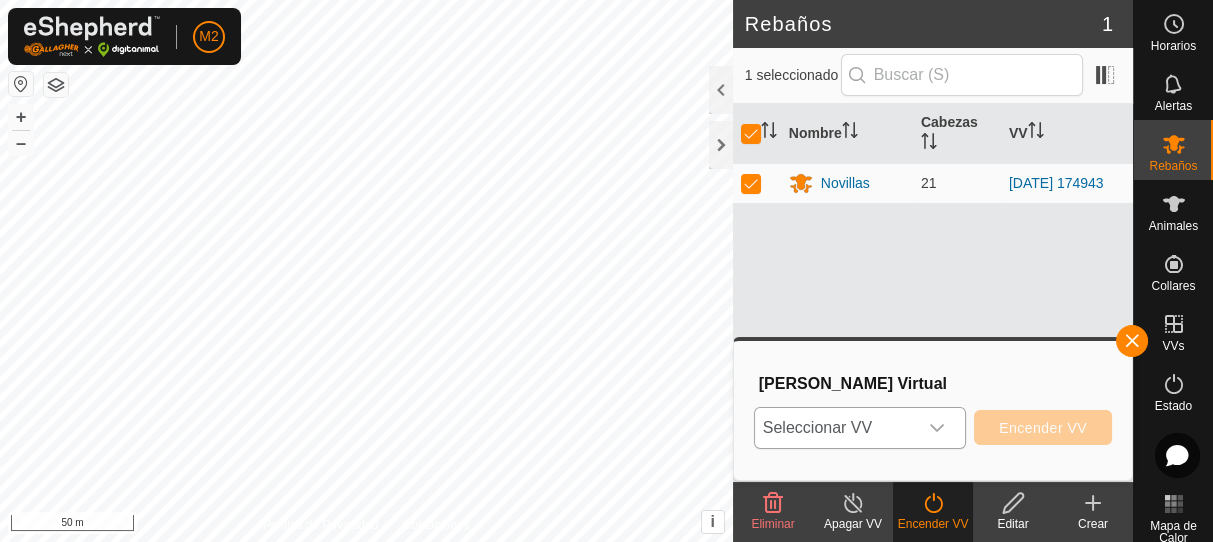 click on "Seleccionar VV" at bounding box center [836, 428] 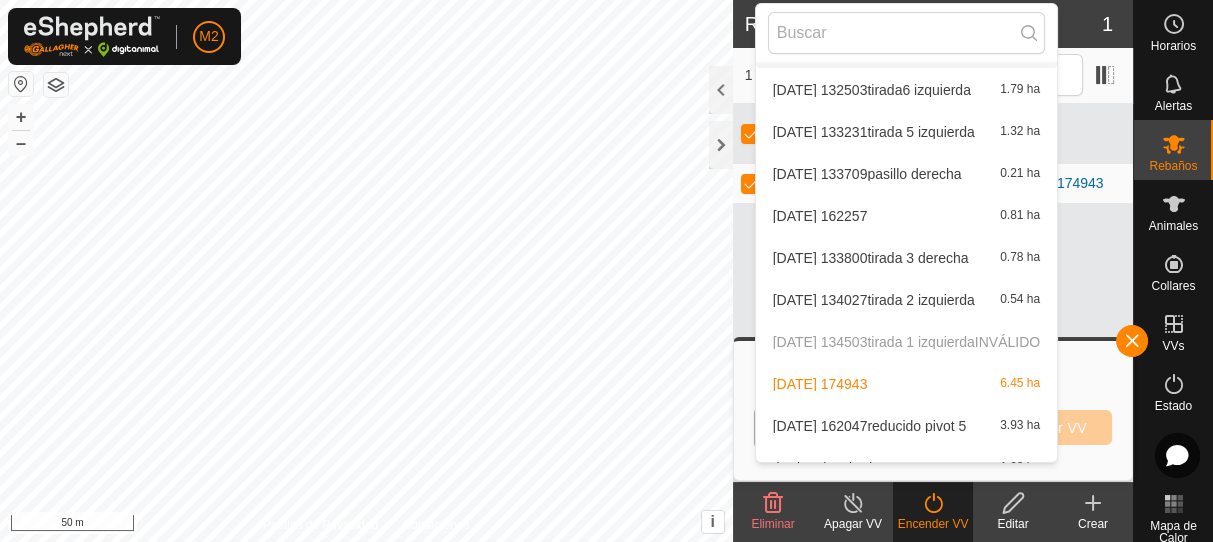 scroll, scrollTop: 105, scrollLeft: 0, axis: vertical 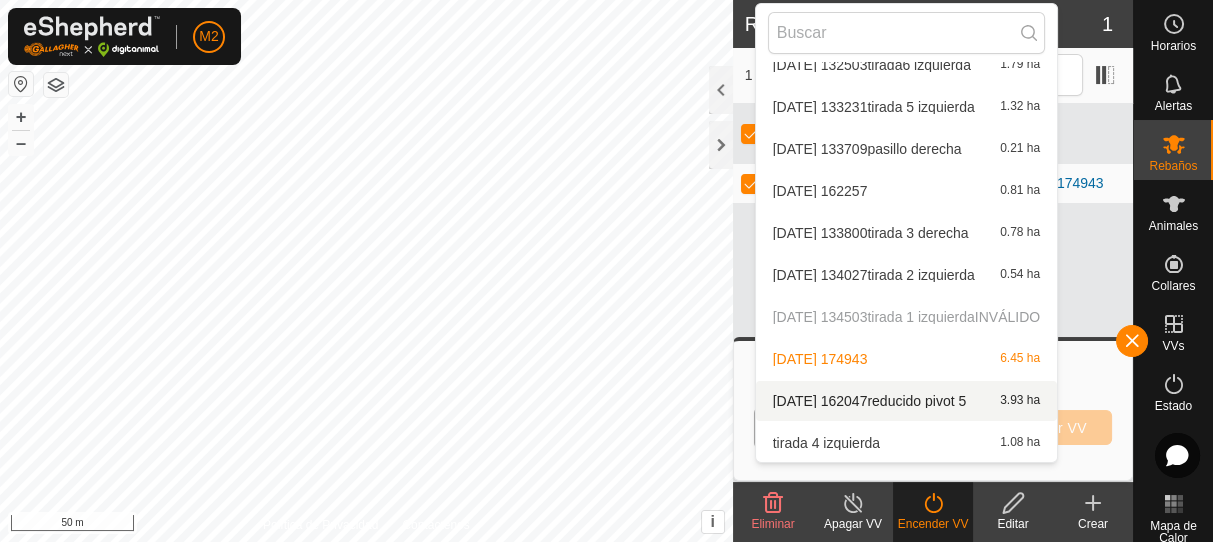 click on "[DATE] 162047reducido pivot 5  3.93 ha" at bounding box center (906, 401) 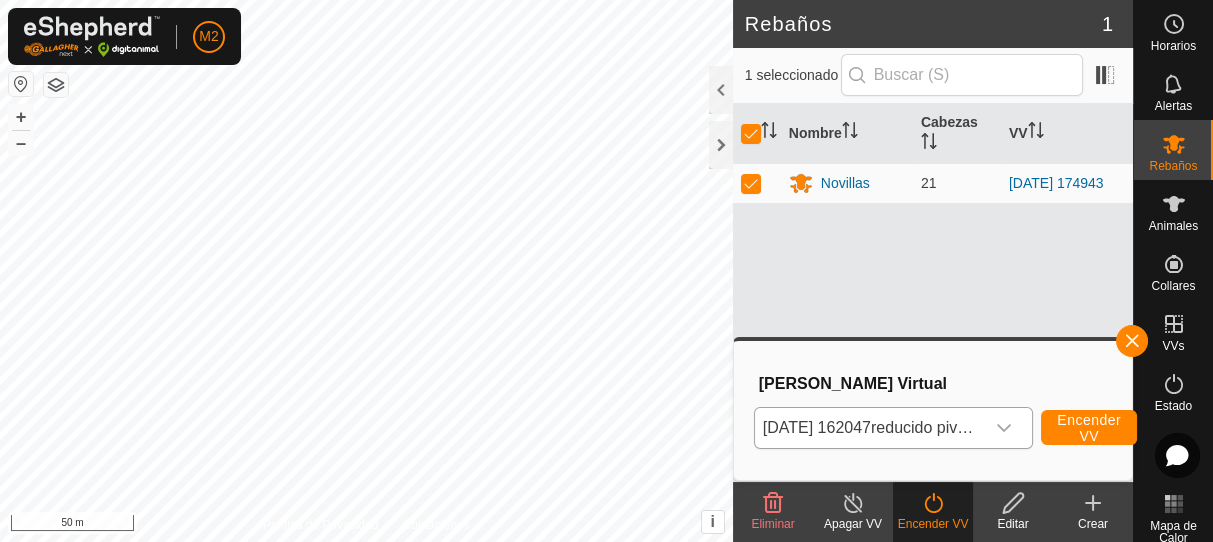 click 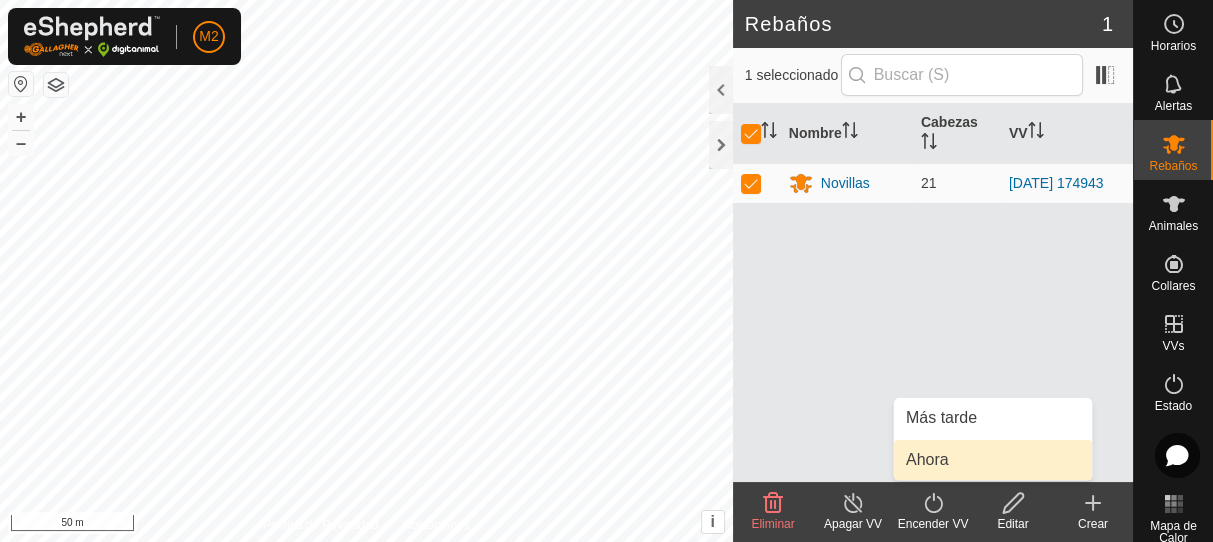 click on "Ahora" at bounding box center [993, 460] 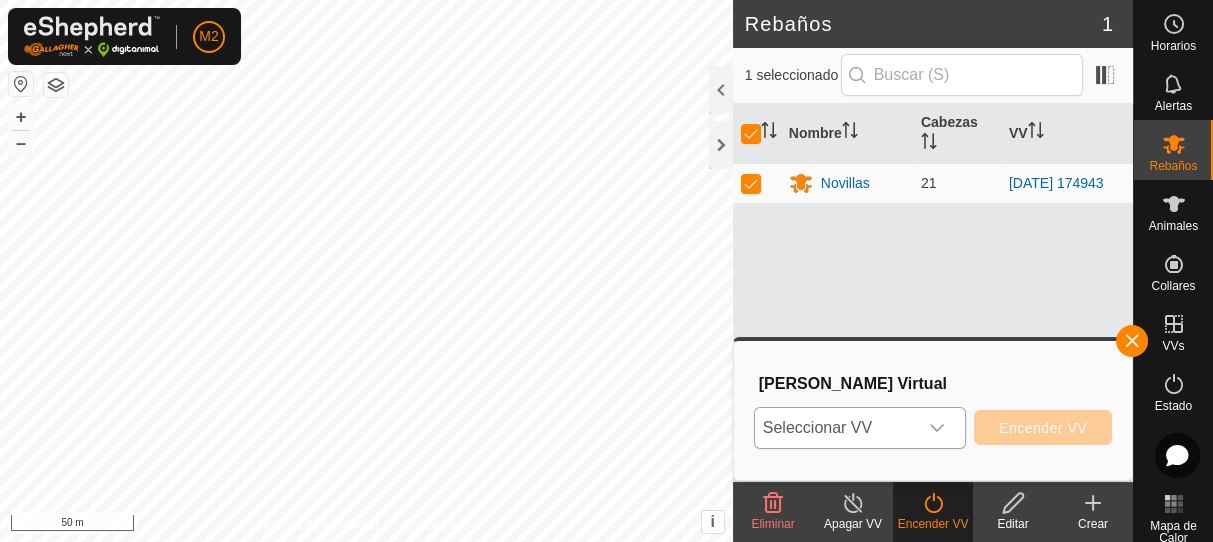 click on "Seleccionar VV" at bounding box center [836, 428] 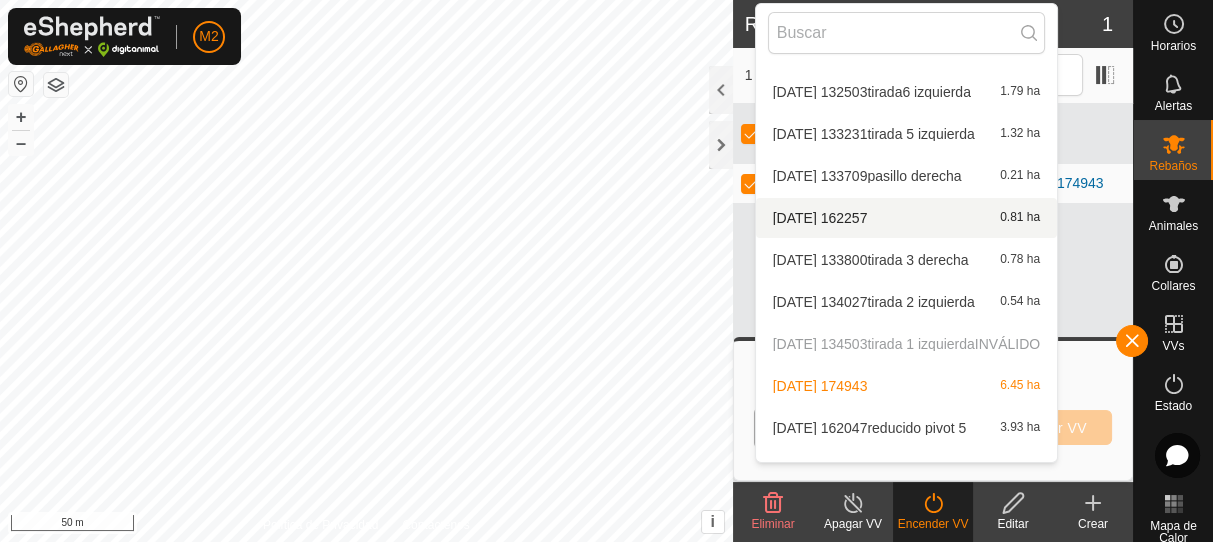 scroll, scrollTop: 90, scrollLeft: 0, axis: vertical 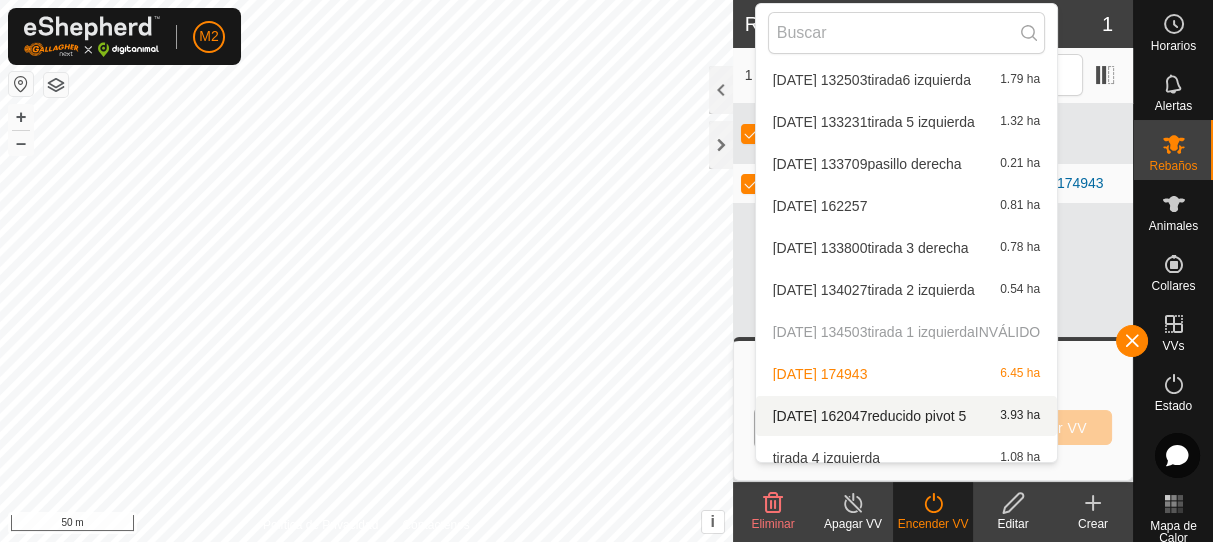 click on "[DATE] 162047reducido pivot 5  3.93 ha" at bounding box center (906, 416) 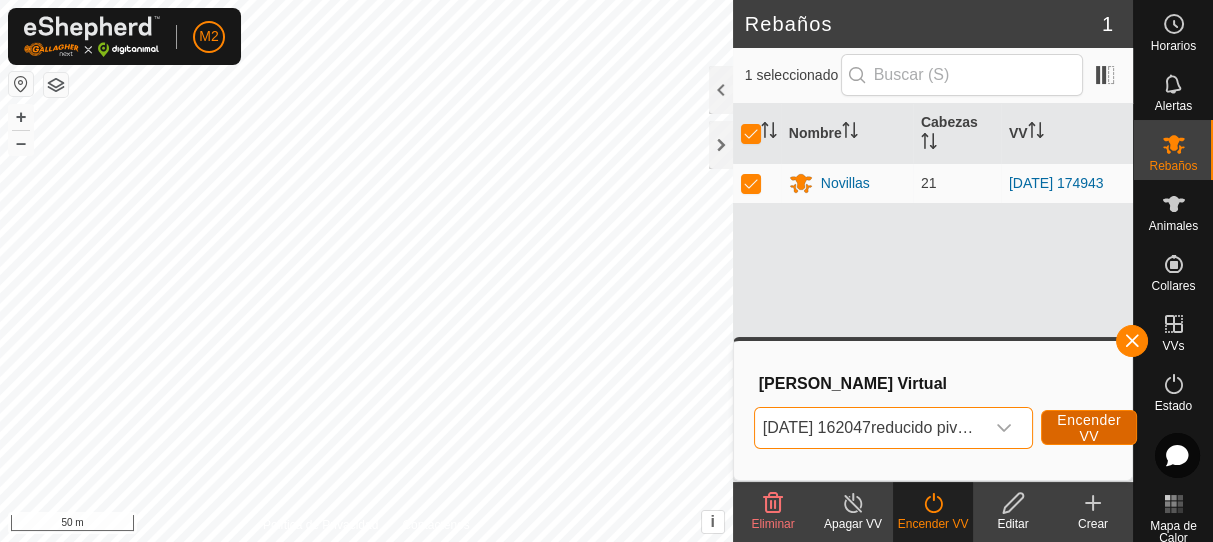 click on "Encender VV" at bounding box center [1089, 428] 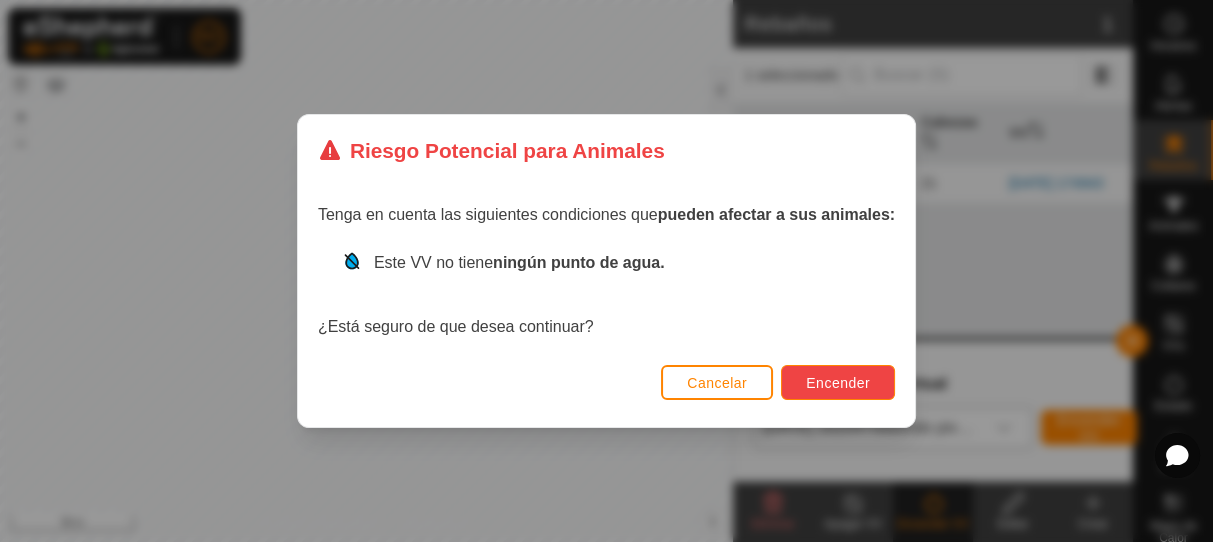 click on "Encender" at bounding box center [838, 383] 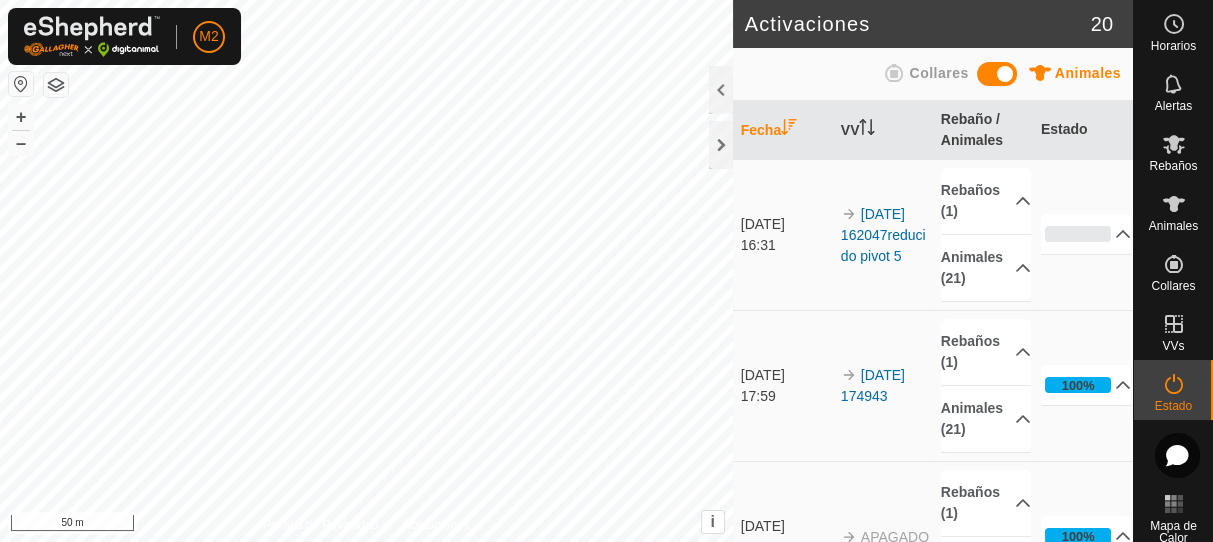 click on "M2 Horarios Alertas Rebaños Animales Collares VVs Estado Infra Mapa de Calor Ayuda Activaciones 20 Animales Collares   Fecha   VV   Rebaño / Animales   Estado  [DATE] 16:31 2025-07-14 162047reducido pivot 5 Rebaños (1)  Novillas  Animales [PHONE_NUMBER]   4334   3449   2922   4330   3448   3444   3567   3454   4018   7581   3441   4016   3571   3575   7580   3438   2923  0% En Progreso Pendiente  21  Enviado   0  Completado Confirmado   0  Anulado  0  Cancelado   0  [DATE] 17:59 2025-07-13 174943 Rebaños (1)  Novillas  Animales [PHONE_NUMBER]   4334   3449   2922   4330   3448   3444   3567   3454   4018   7581   3441   4016   3571   3575   7580   3438   2923  100% En Progreso Pendiente  0  Enviado   0  Completado Confirmado   21  Anulado  0  Cancelado   0  [DATE] 18:11 APAGADO Rebaños (1)  Novillas  Animales [PHONE_NUMBER]   4334   3449   2922   4330   3448   3444   3567   3454   4018   7581   3441   4016   3571   3575   7580" at bounding box center [606, 271] 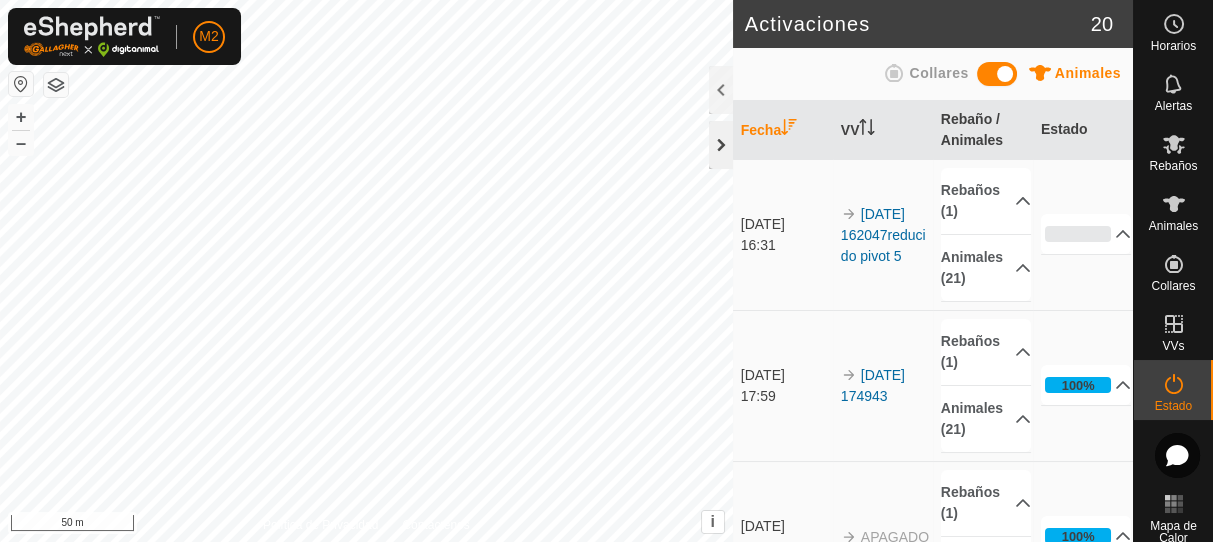 click 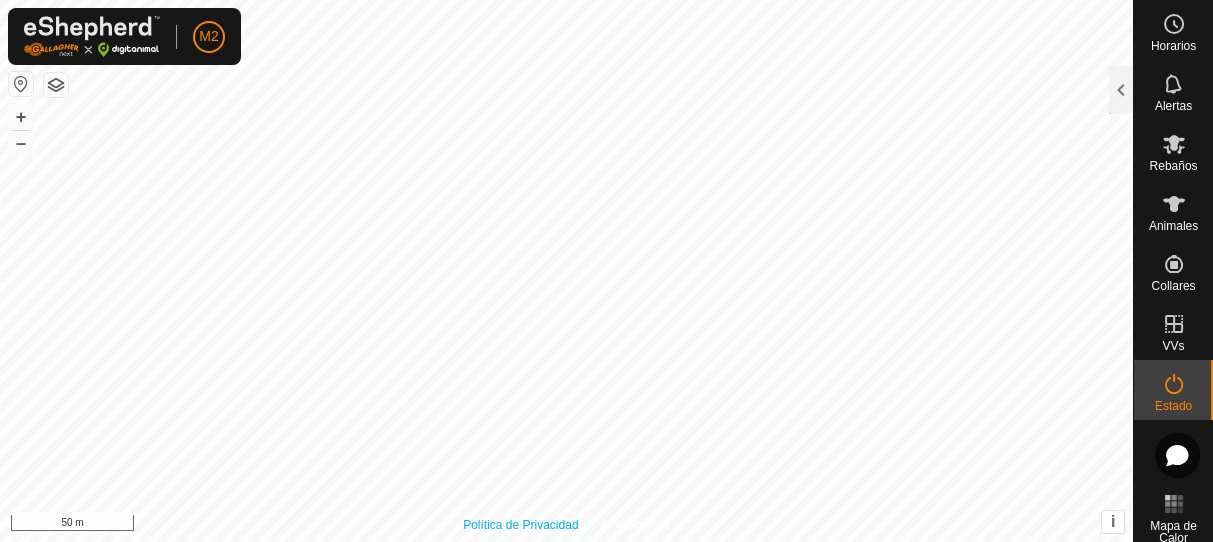 click on "Política de Privacidad Contáctenos
[DATE] 162047reducido pivot 5 Tipo:  Zona de Inclusión 21 Animales
+ – ⇧ i This application includes HERE Maps. © 2024 HERE. All rights reserved. 50 m" at bounding box center [566, 271] 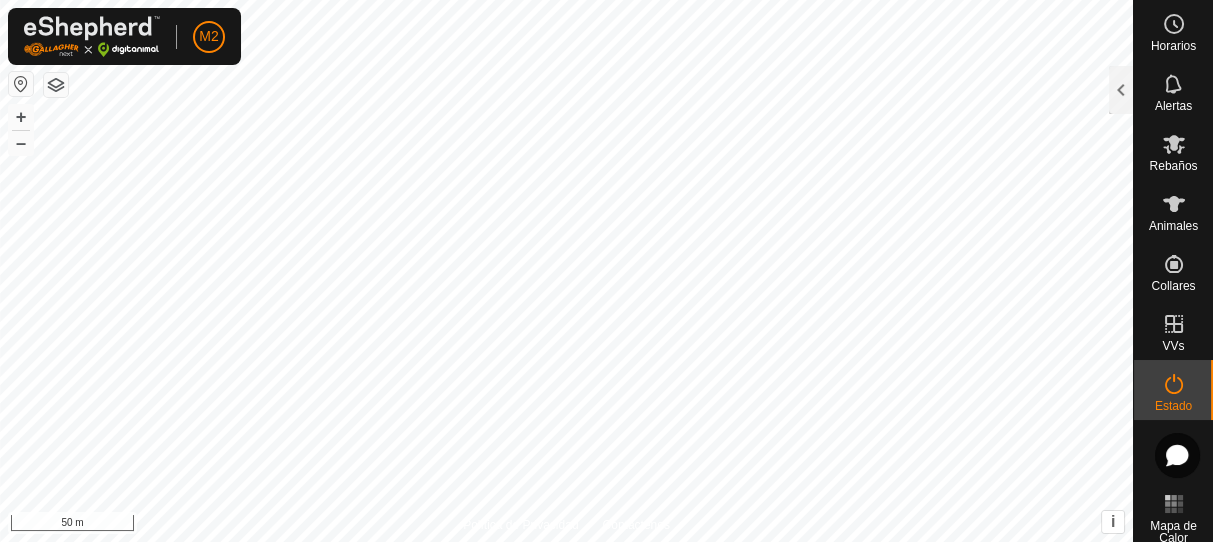 drag, startPoint x: 567, startPoint y: 533, endPoint x: 463, endPoint y: 571, distance: 110.724884 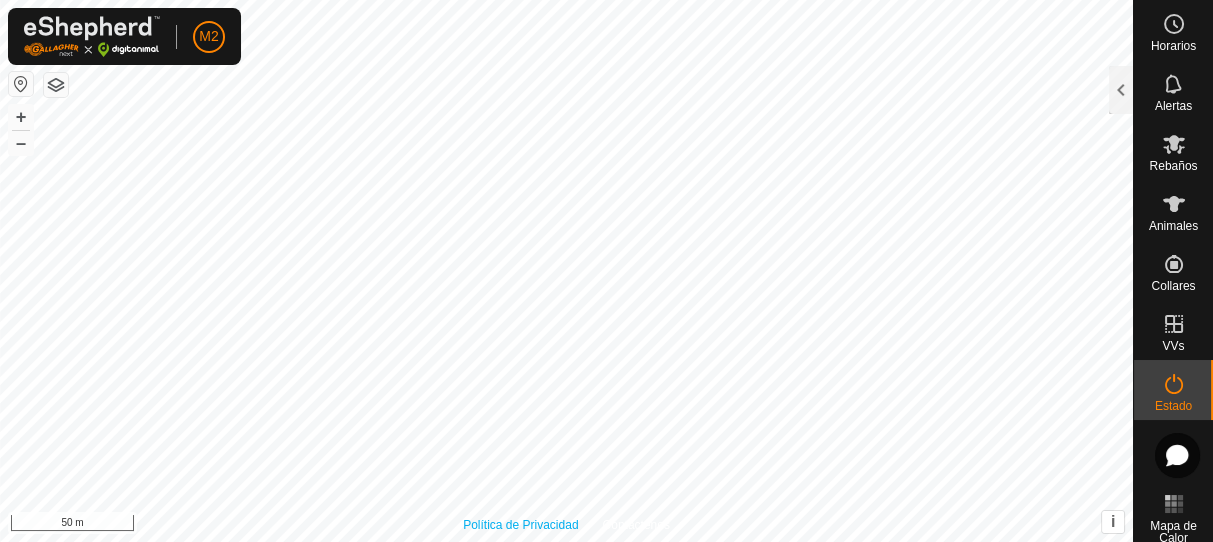 drag, startPoint x: 504, startPoint y: 521, endPoint x: 468, endPoint y: 516, distance: 36.345562 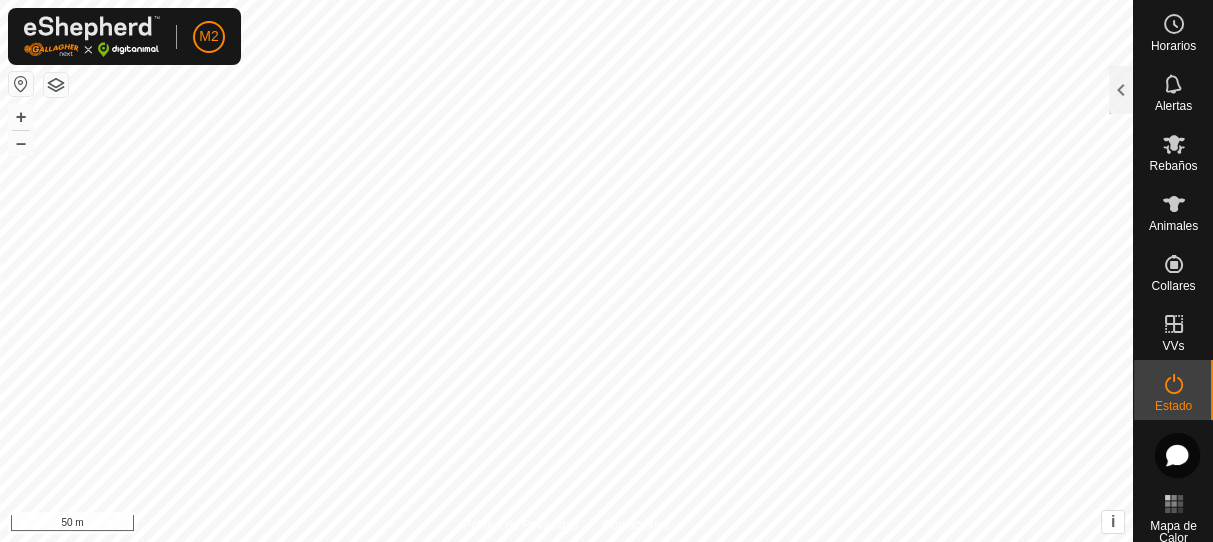 click 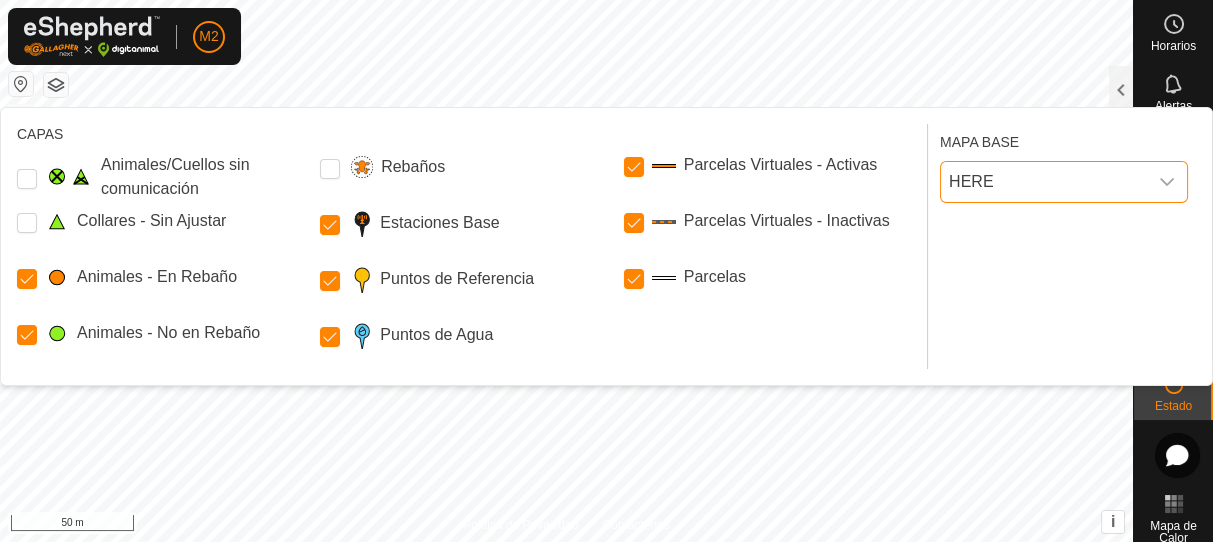 click on "HERE" at bounding box center (1044, 182) 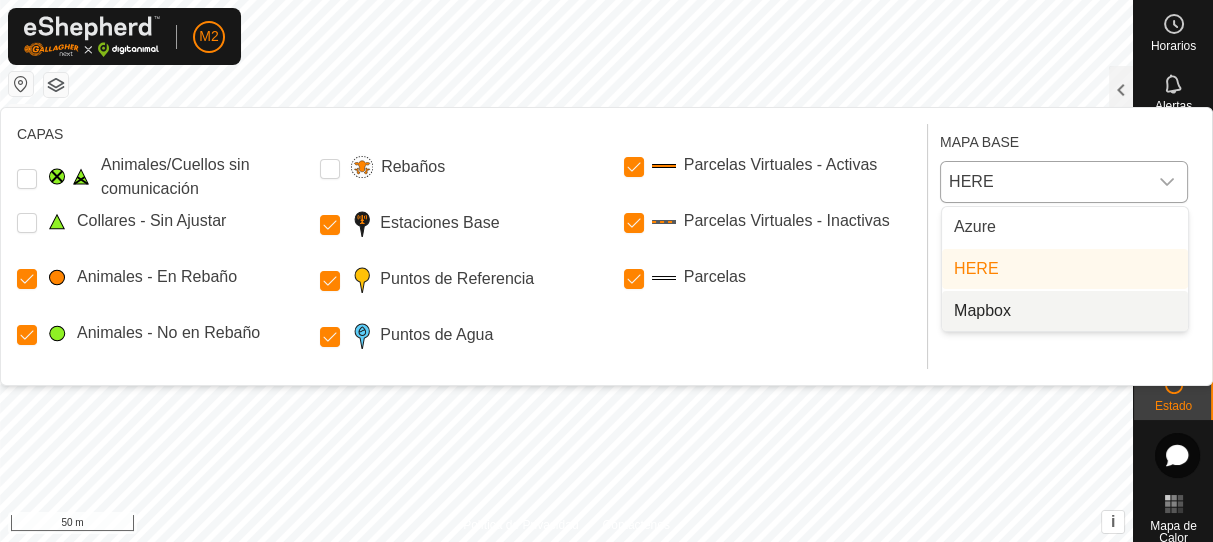 click on "Mapbox" at bounding box center (1065, 311) 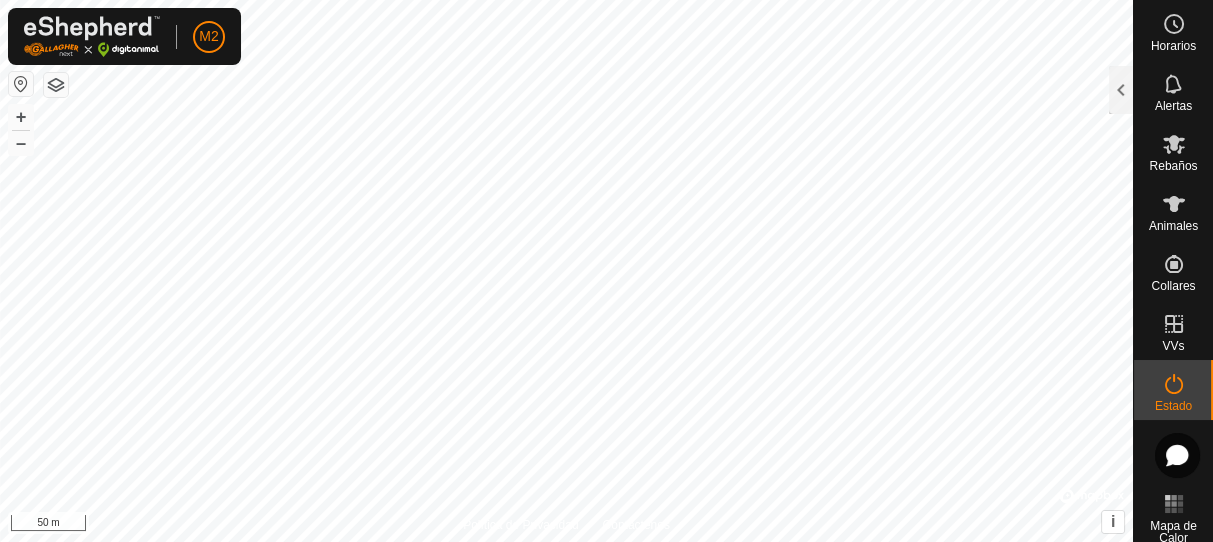 click 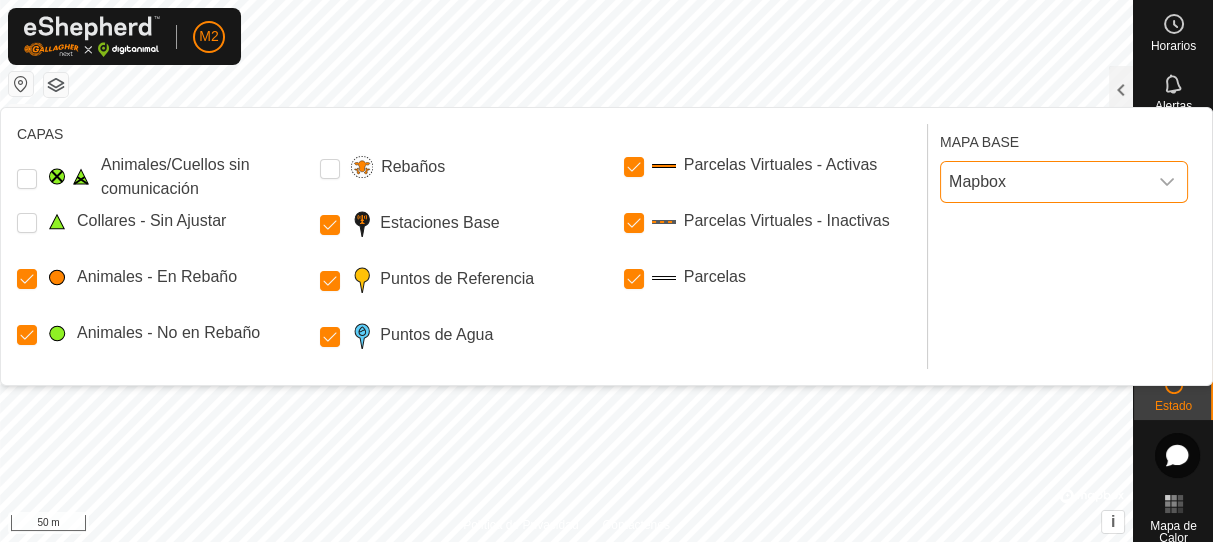 click on "Mapbox" at bounding box center (1044, 182) 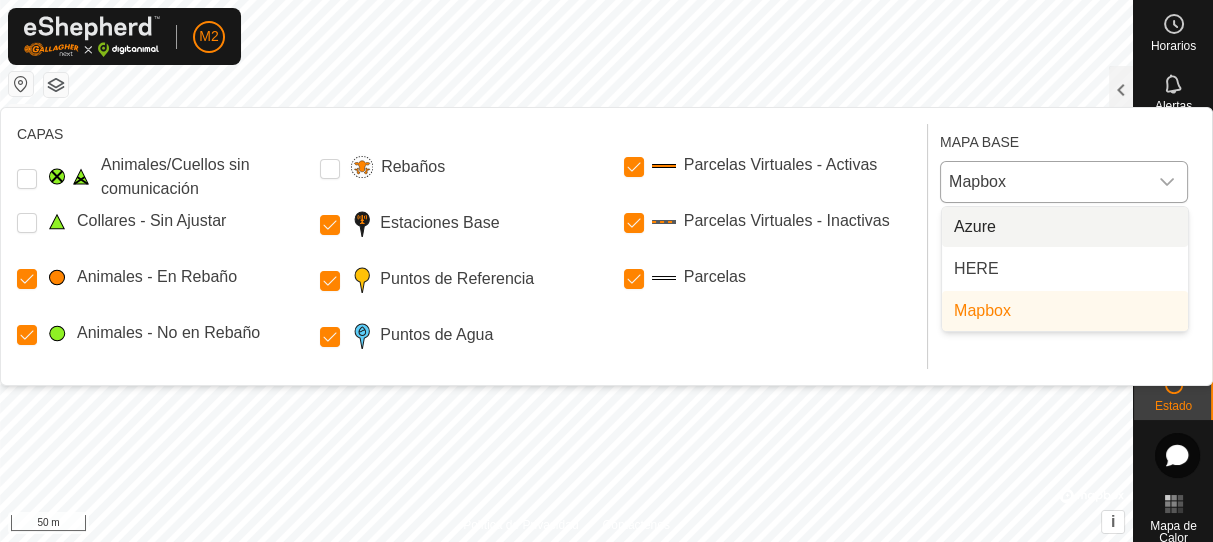 click on "Azure" at bounding box center (1065, 227) 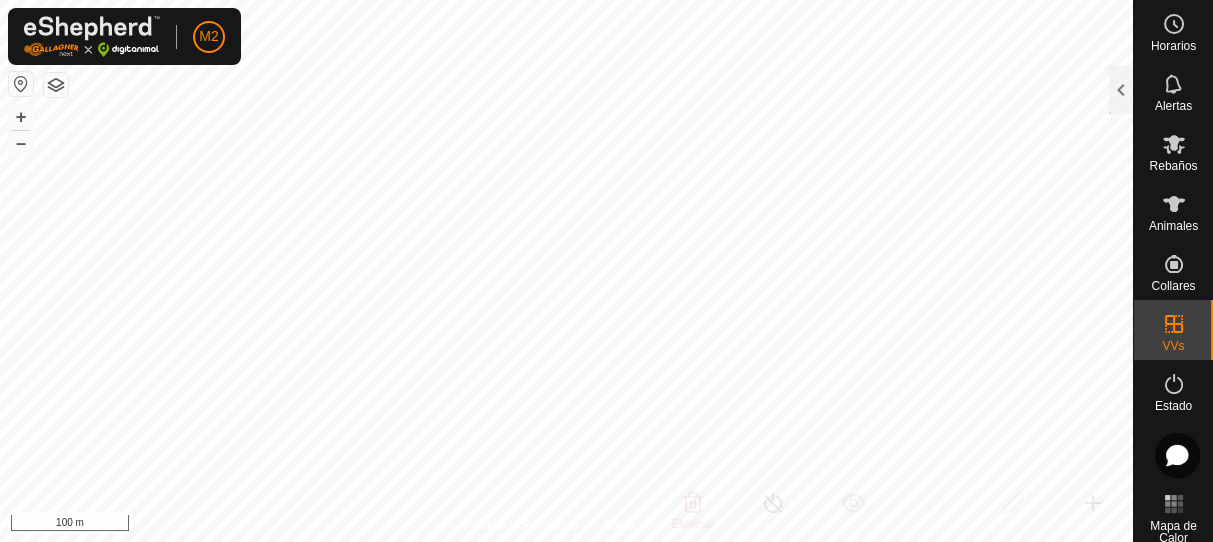 click 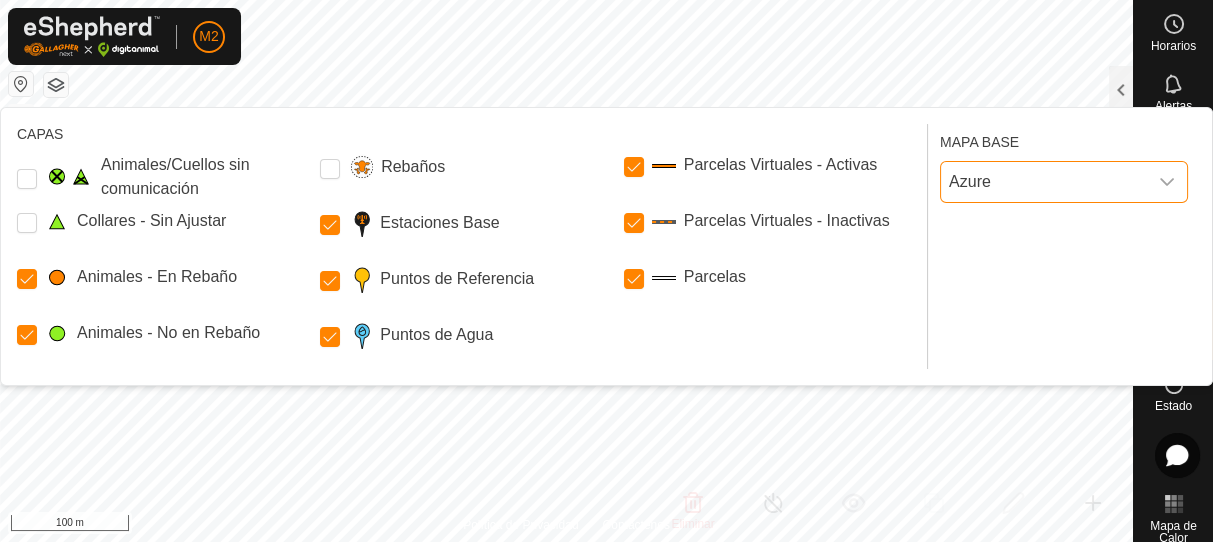 click on "Azure" at bounding box center (1044, 182) 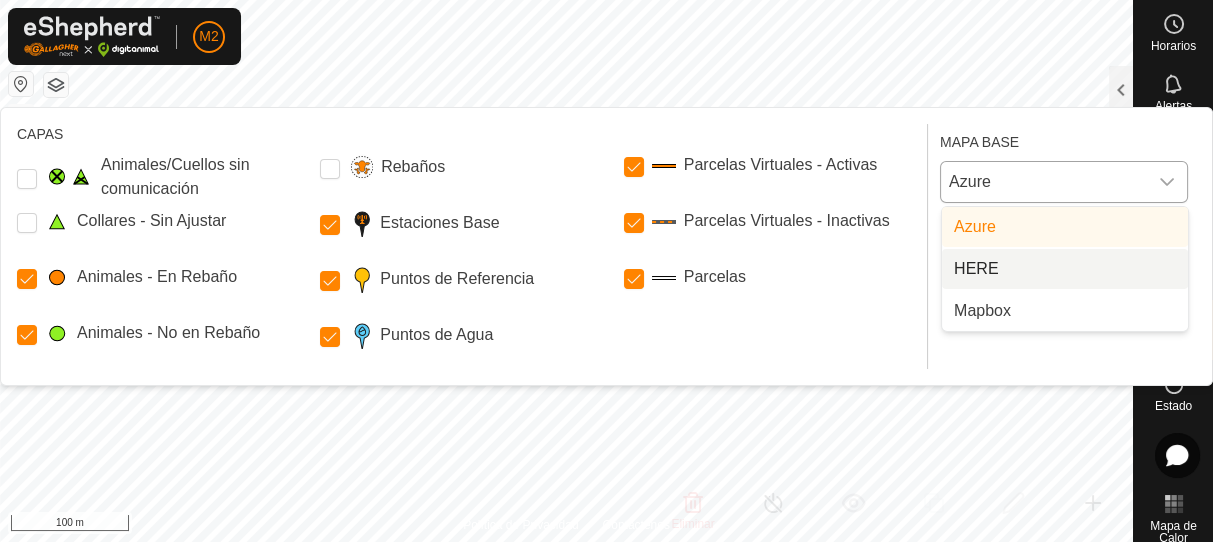 click on "HERE" at bounding box center (1065, 269) 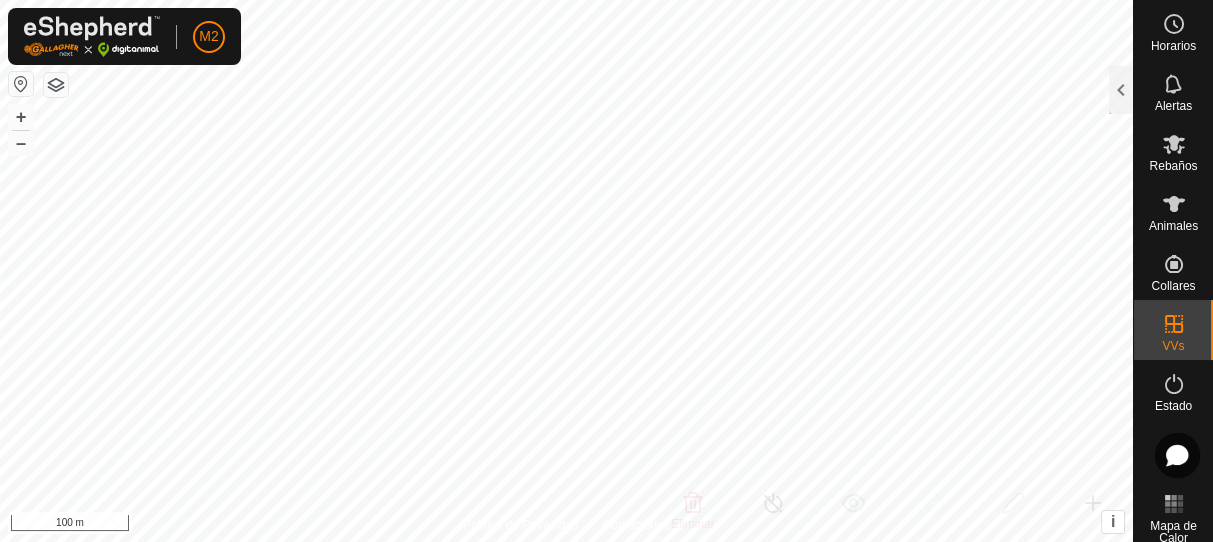 checkbox on "false" 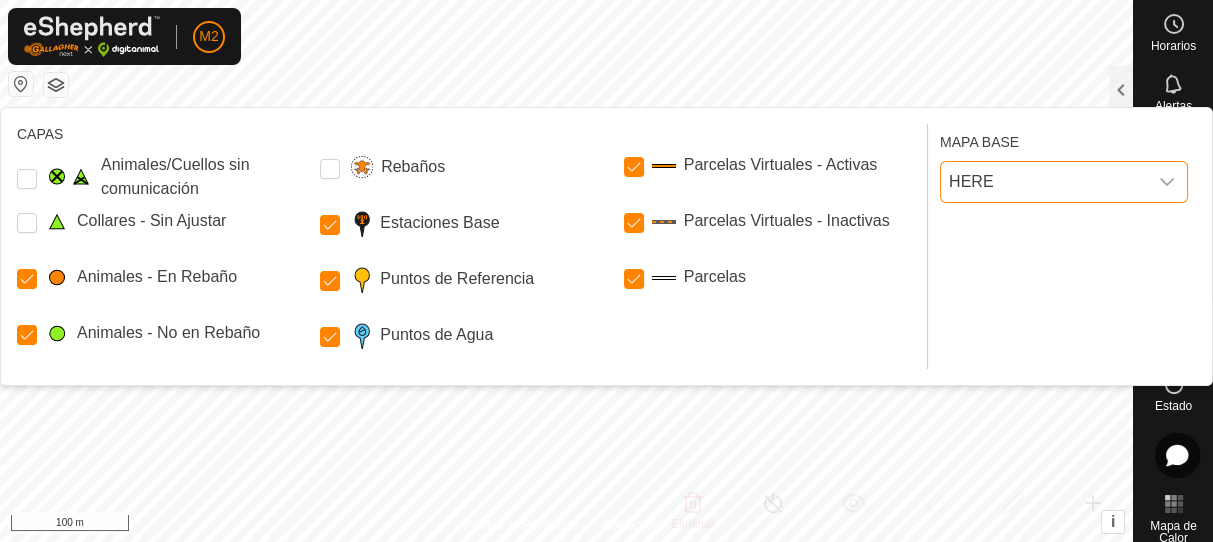 click on "HERE" at bounding box center (1044, 182) 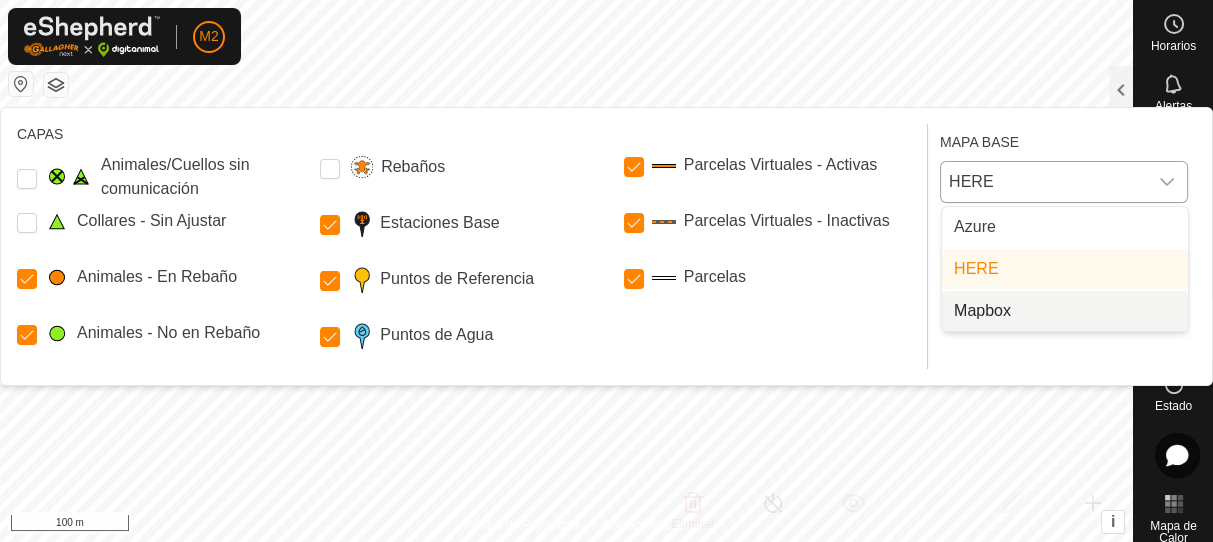 click on "Mapbox" at bounding box center (1065, 311) 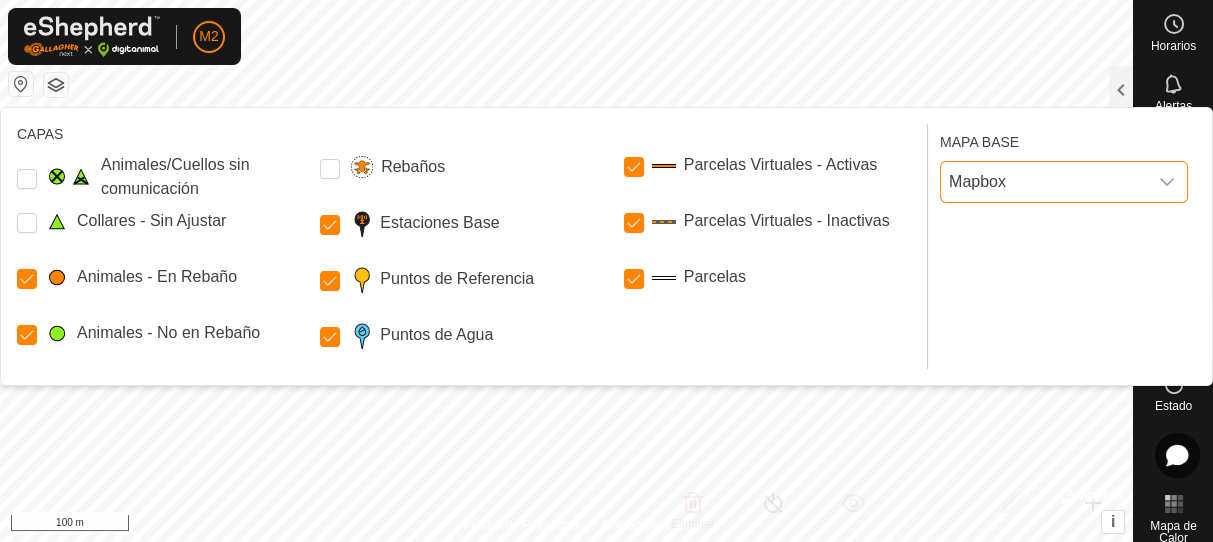 click on "Mapbox" at bounding box center [1044, 182] 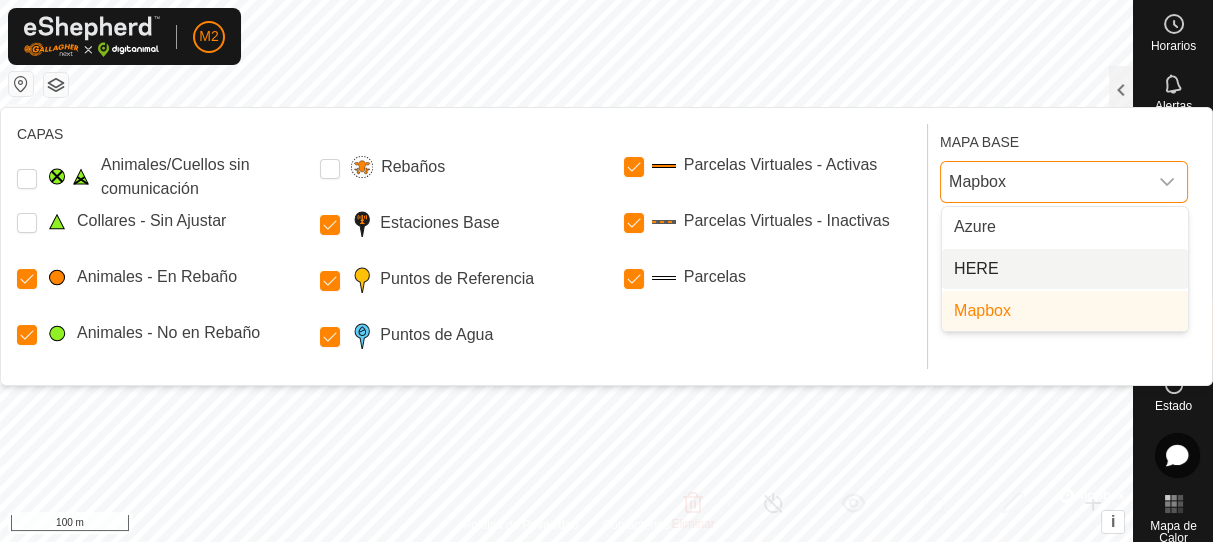 click on "HERE" at bounding box center [1065, 269] 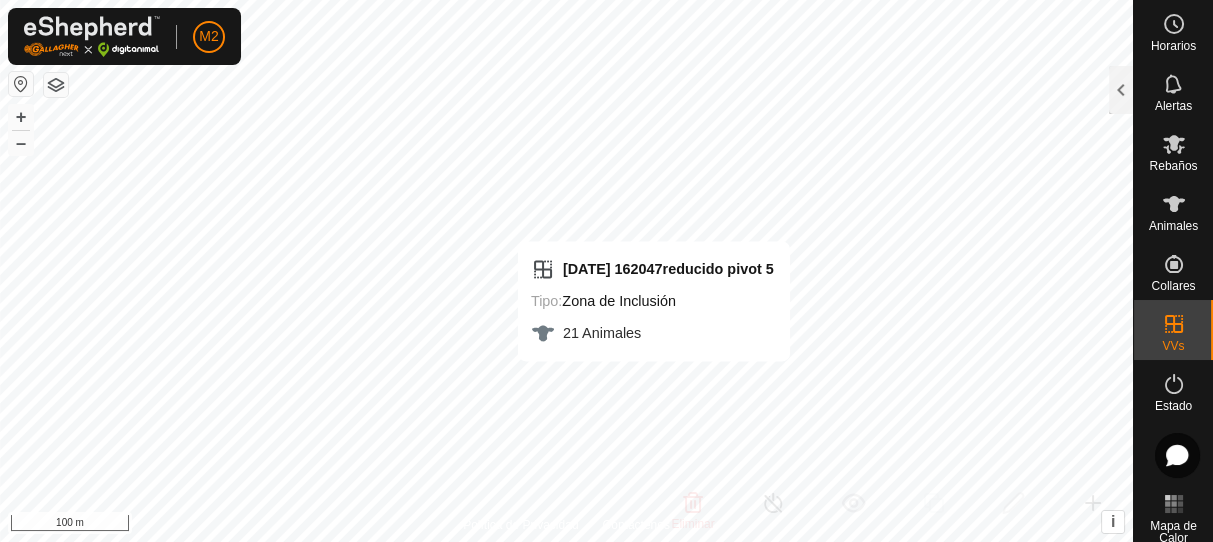 checkbox on "true" 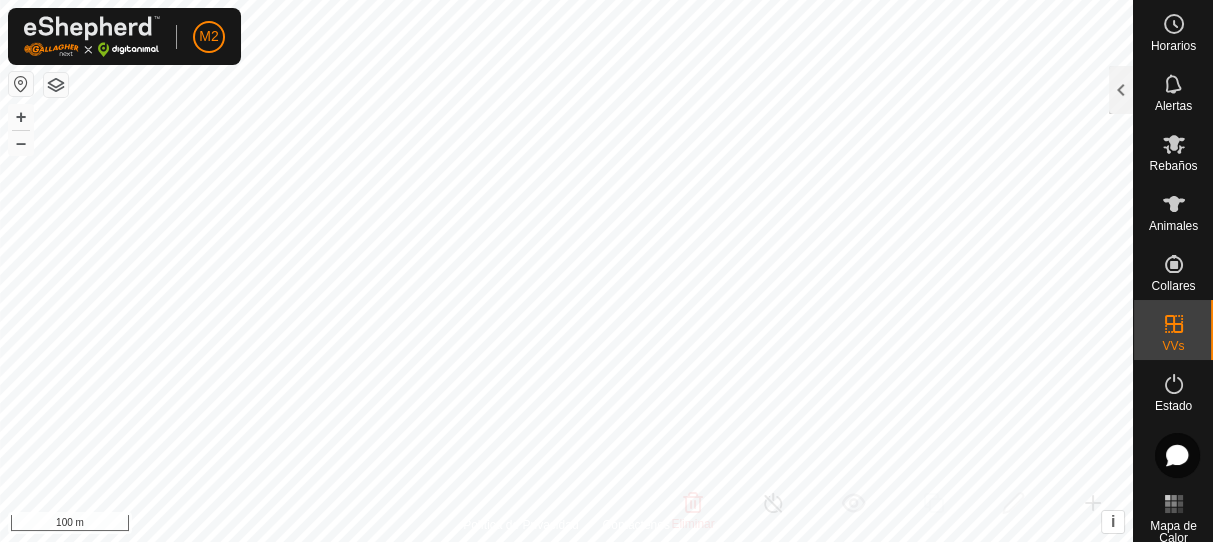 checkbox on "false" 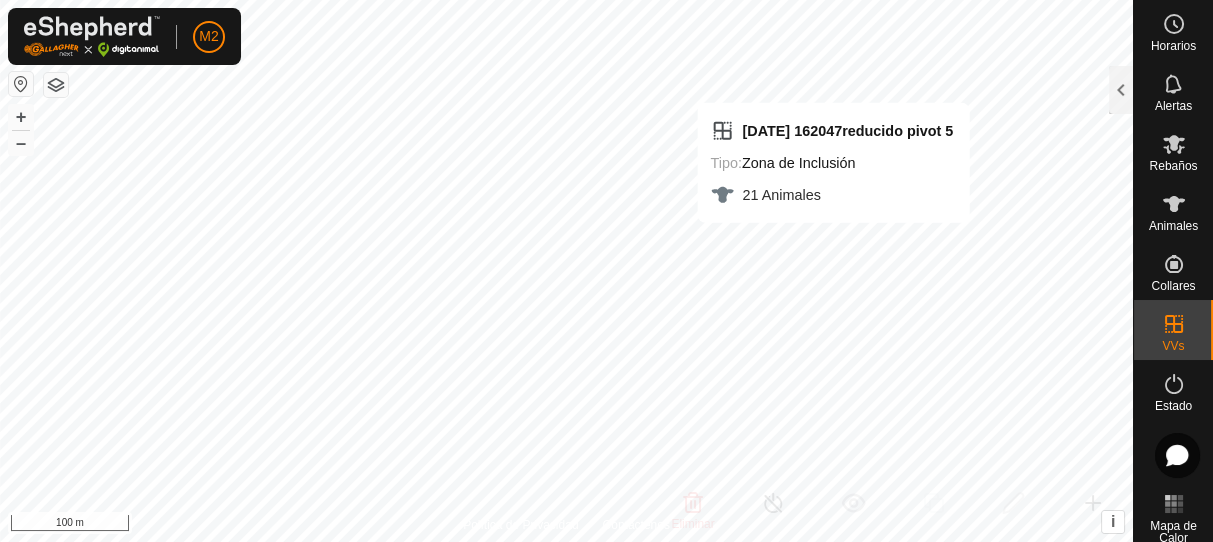 checkbox on "false" 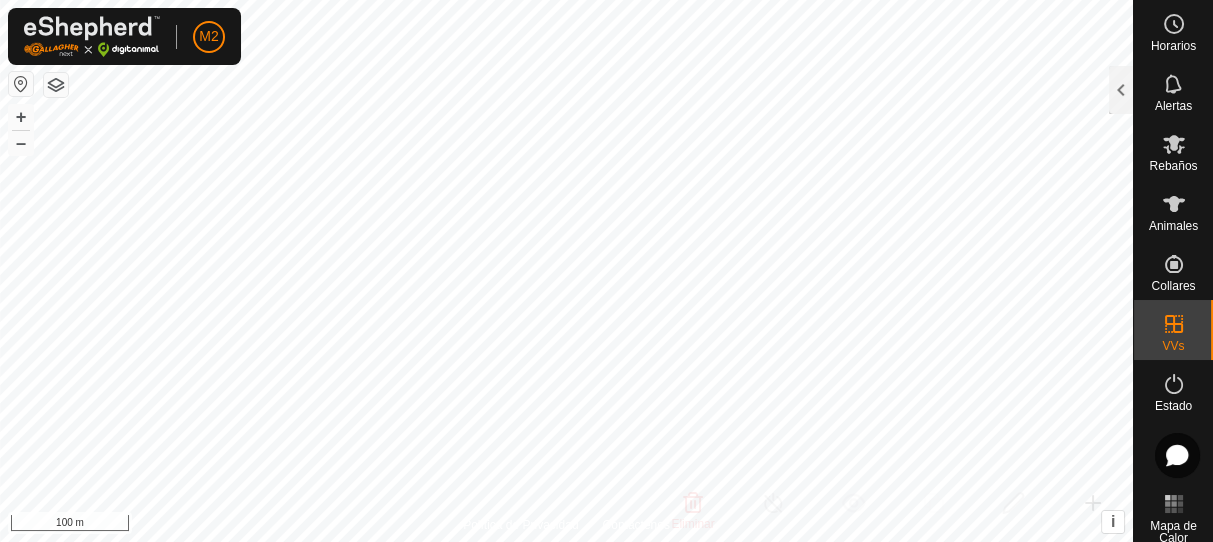 checkbox on "true" 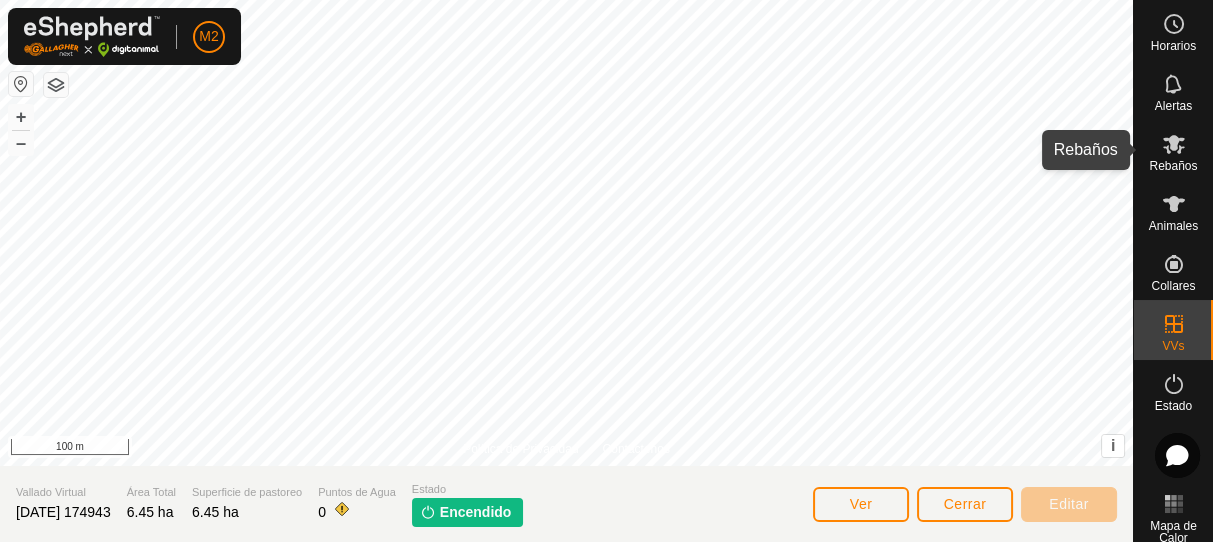 click on "Rebaños" at bounding box center (1173, 166) 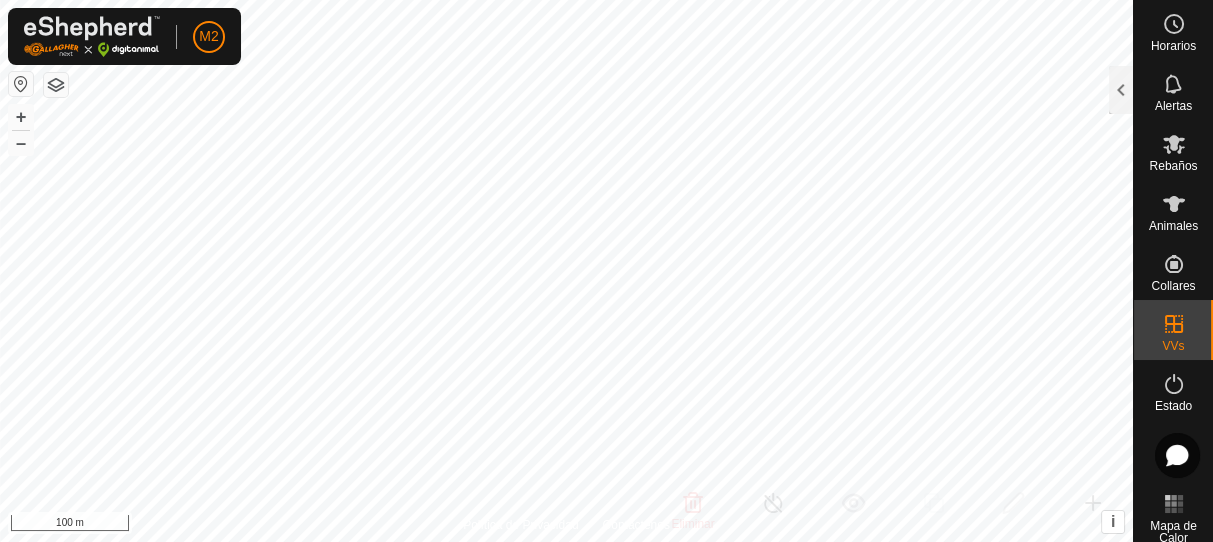 checkbox on "false" 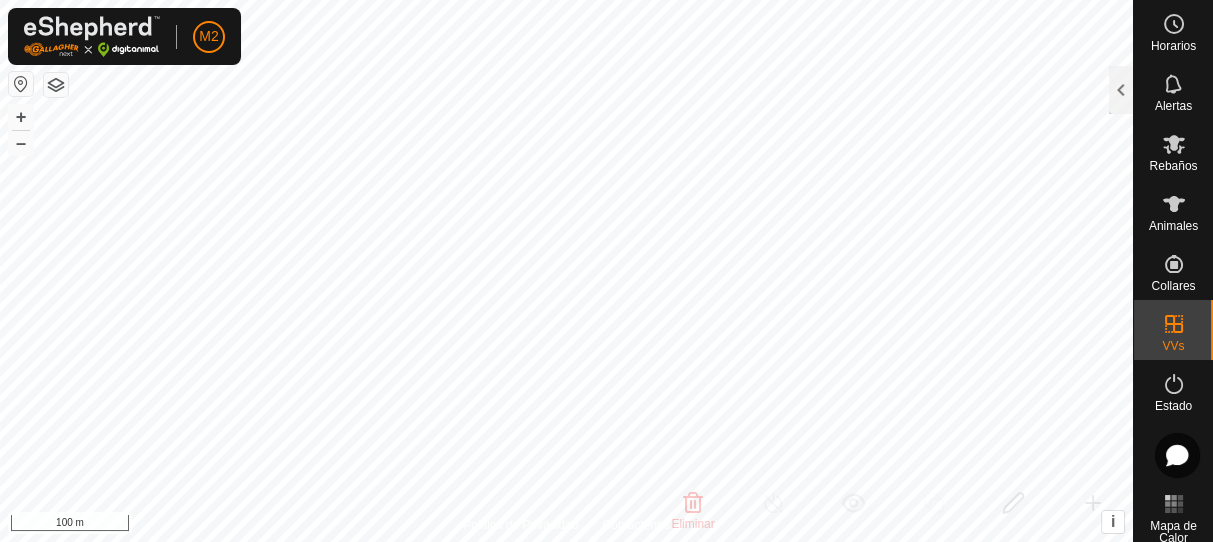 checkbox on "true" 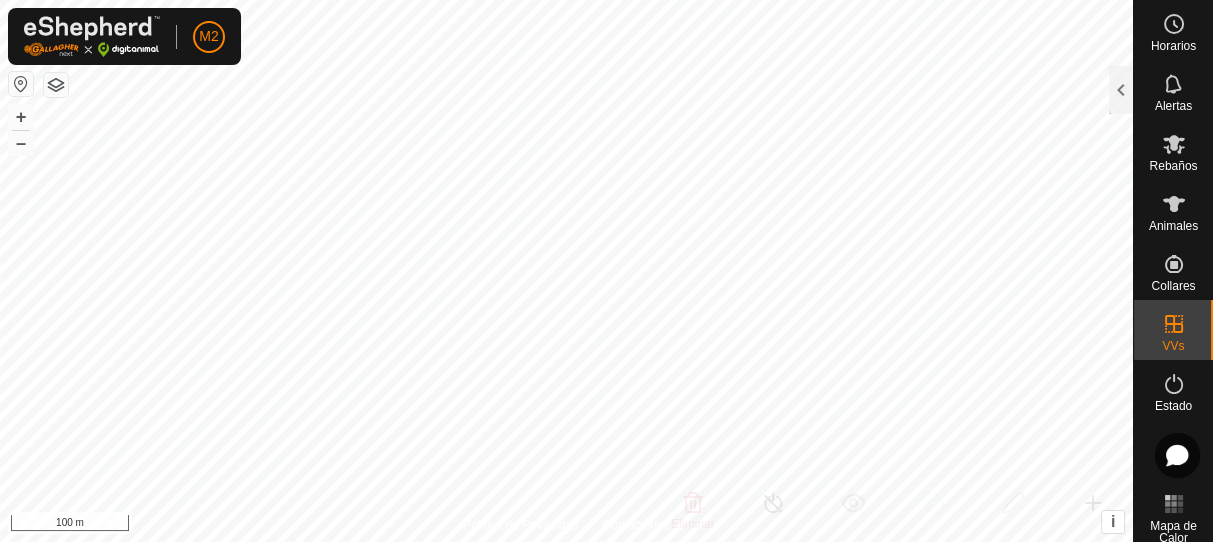 checkbox on "false" 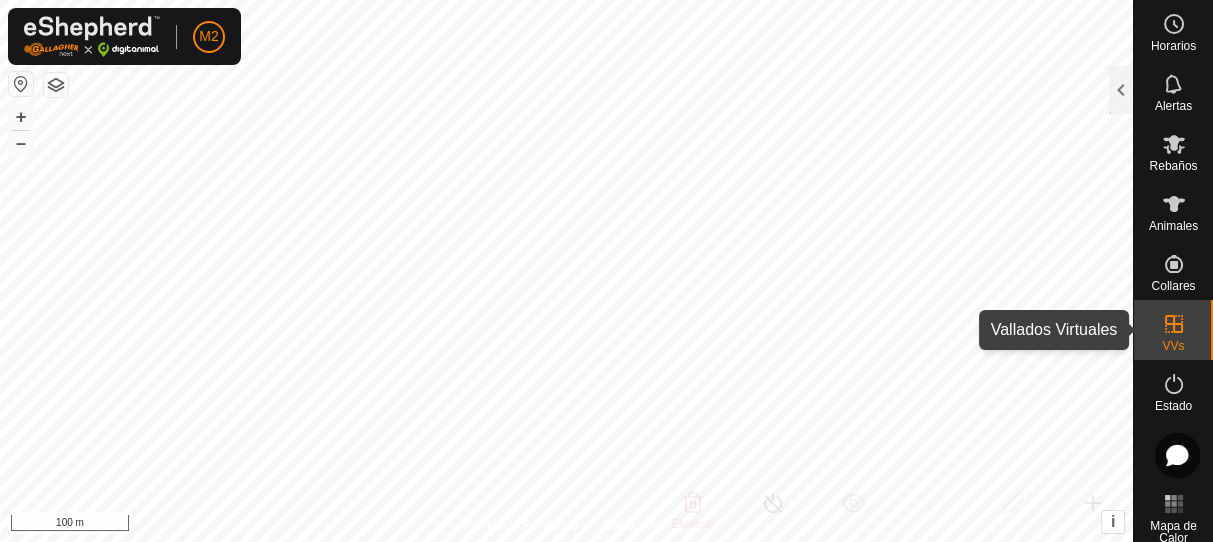 click 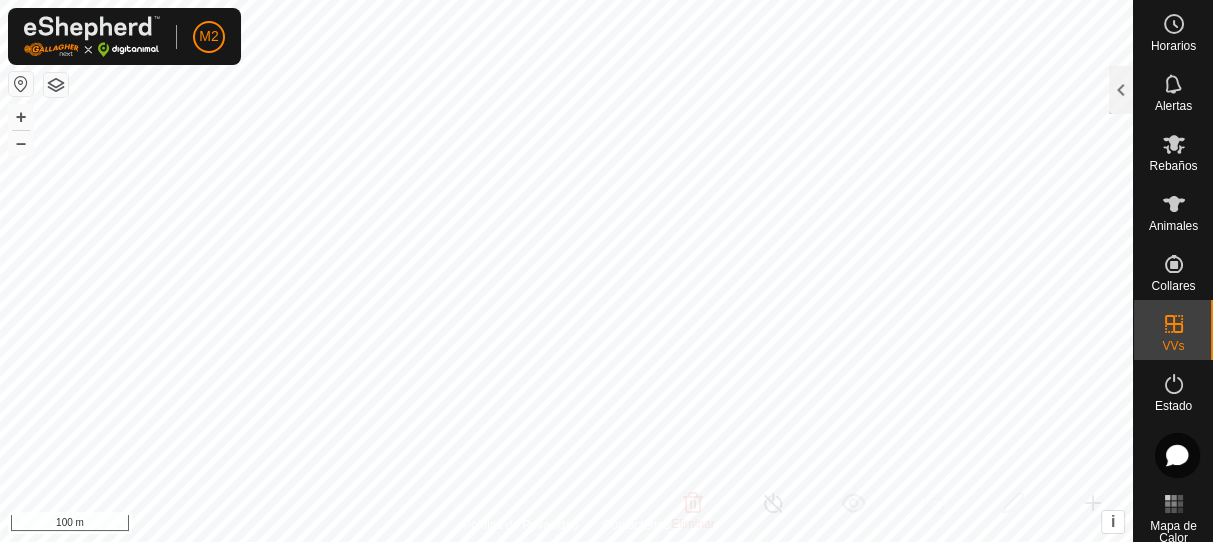 click on "VVs" at bounding box center (1173, 330) 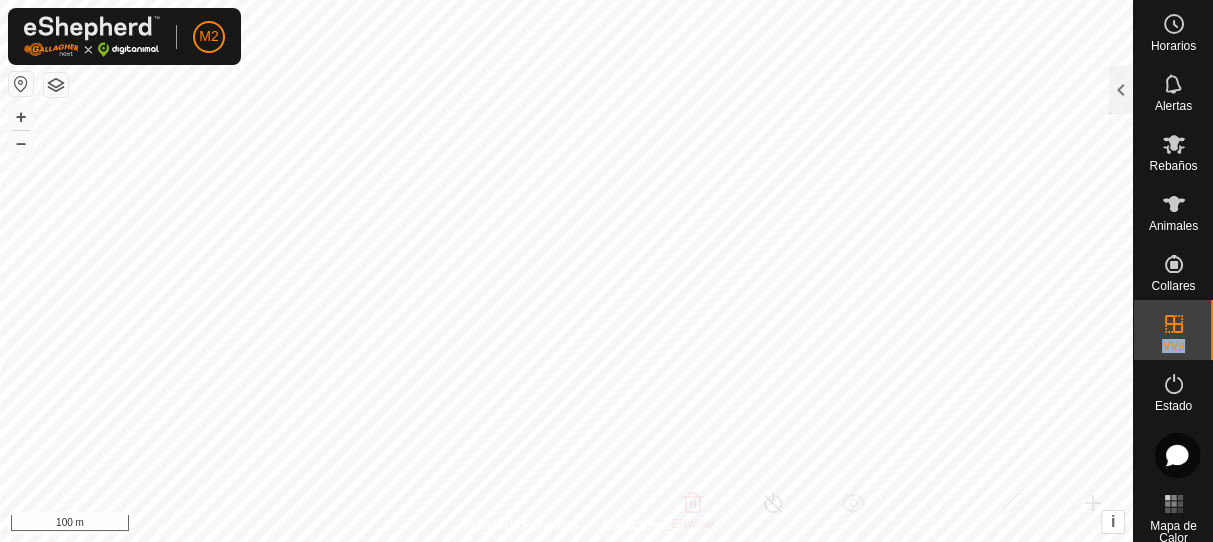 click on "VVs" at bounding box center (1173, 330) 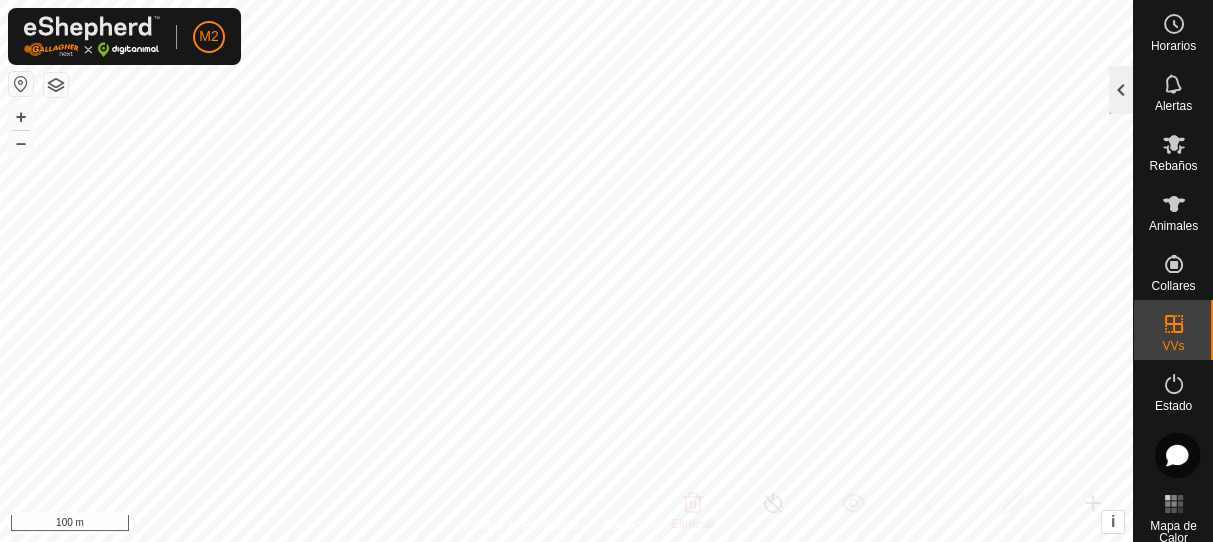 click 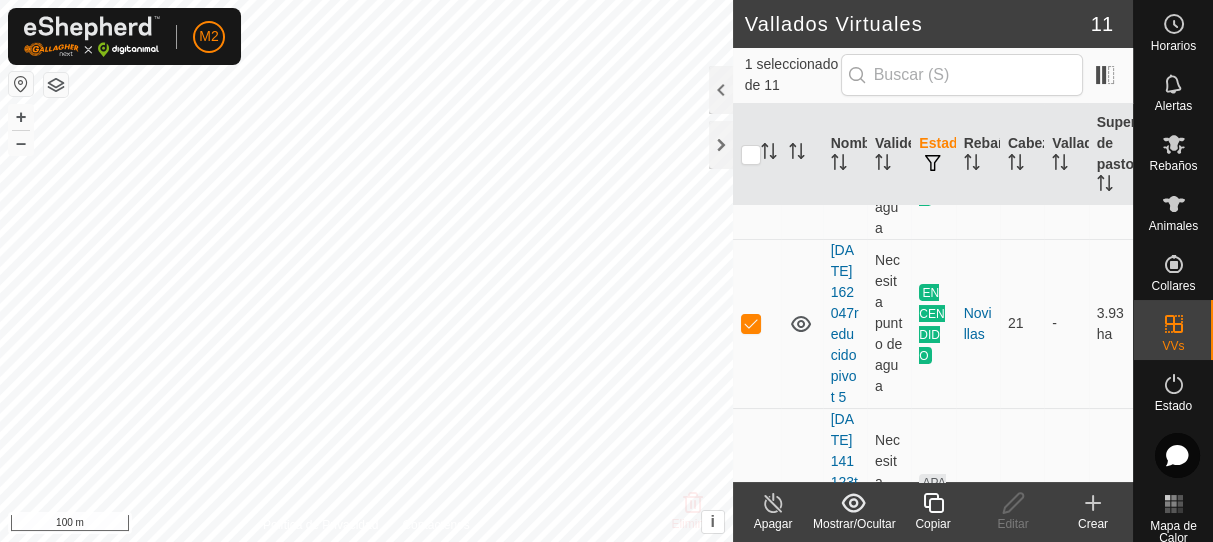 scroll, scrollTop: 0, scrollLeft: 0, axis: both 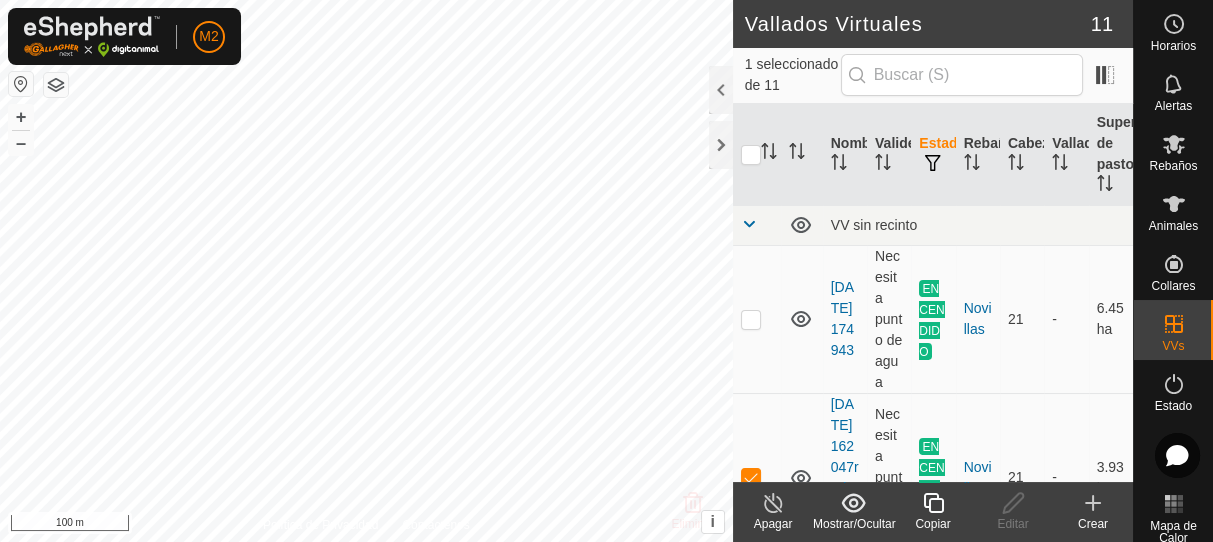 checkbox on "false" 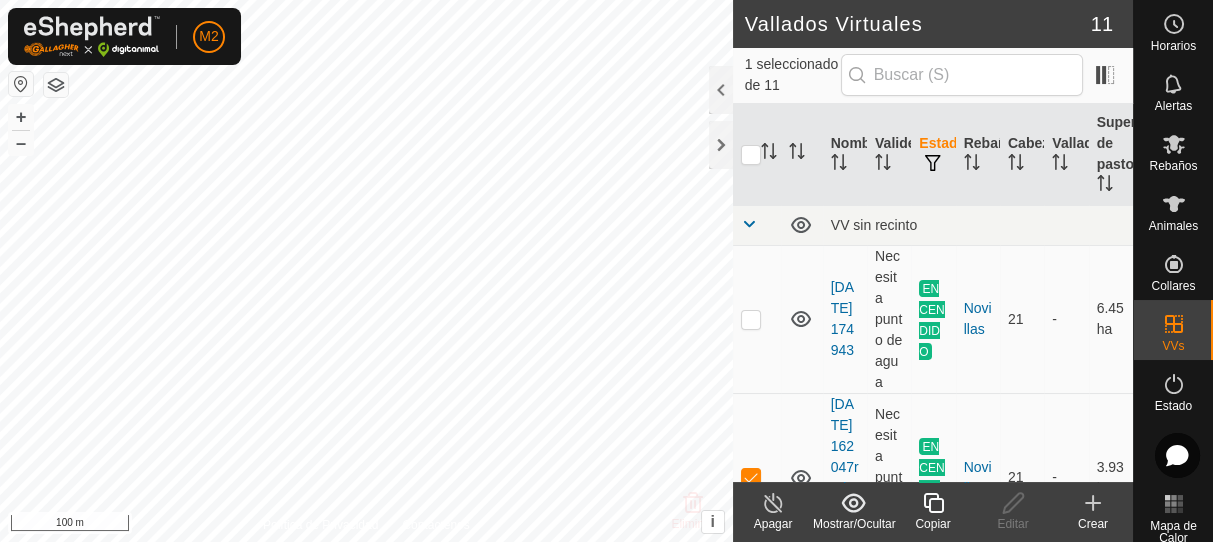 checkbox on "true" 